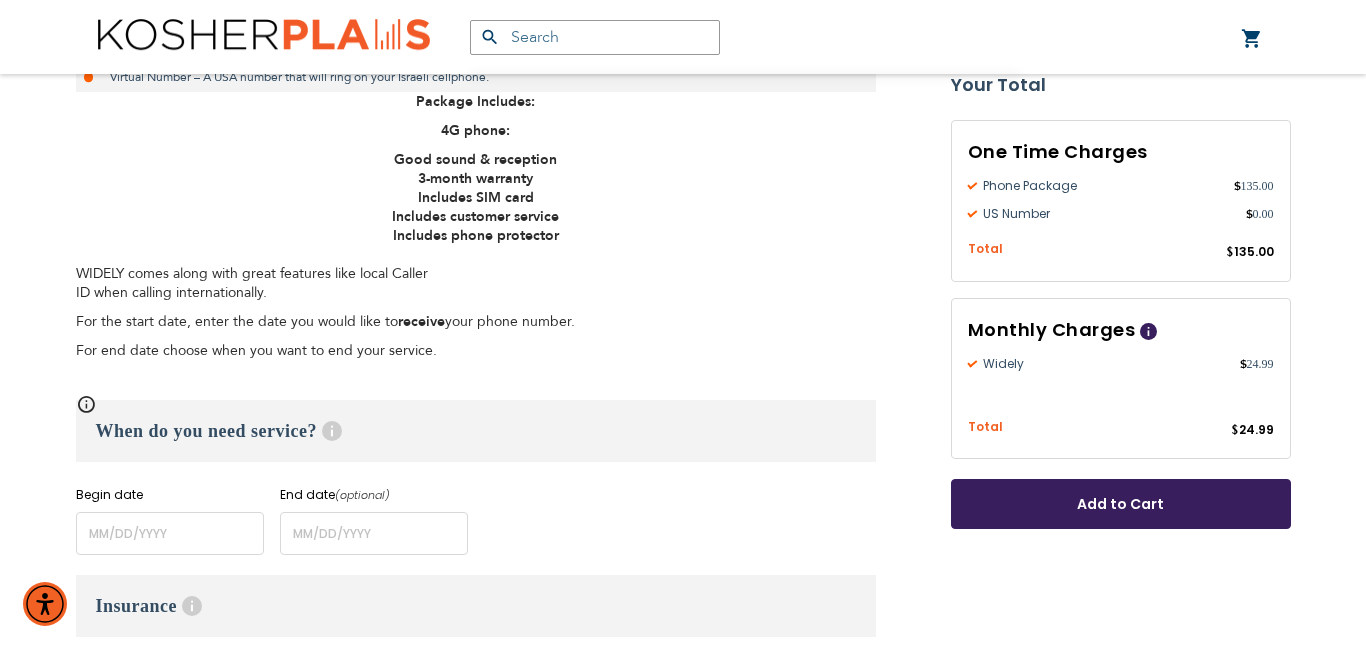 scroll, scrollTop: 568, scrollLeft: 0, axis: vertical 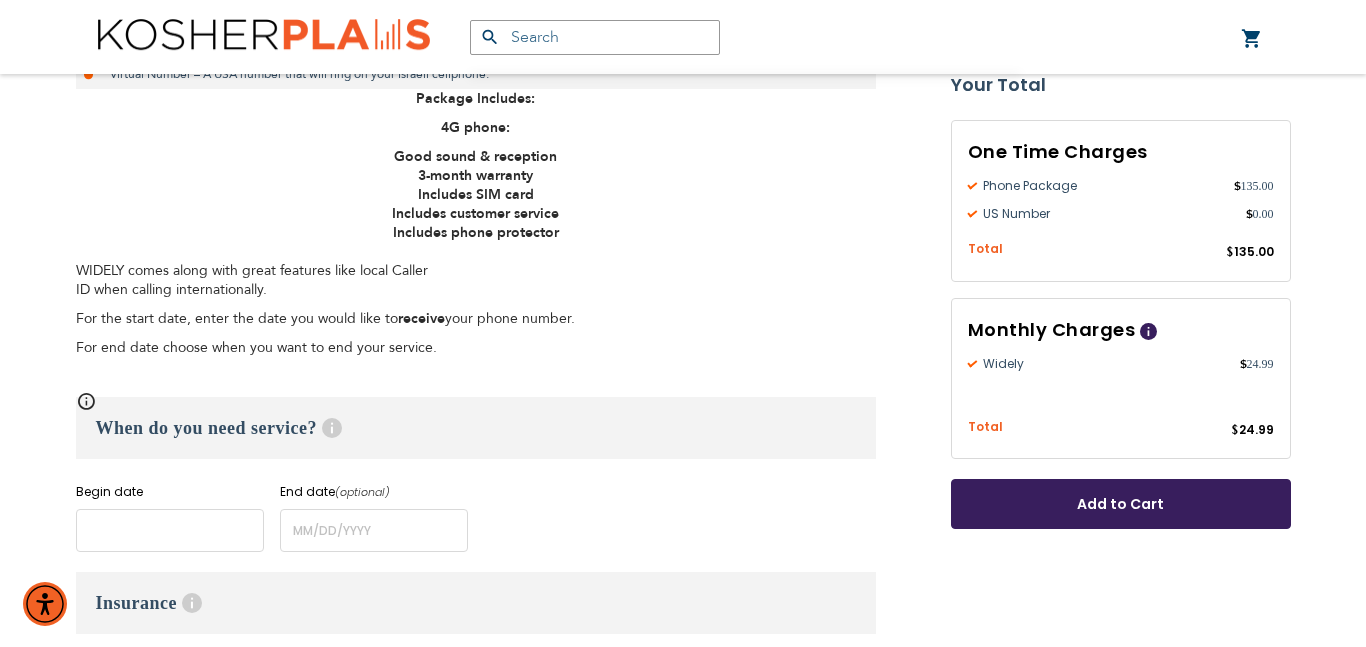 click at bounding box center (170, 530) 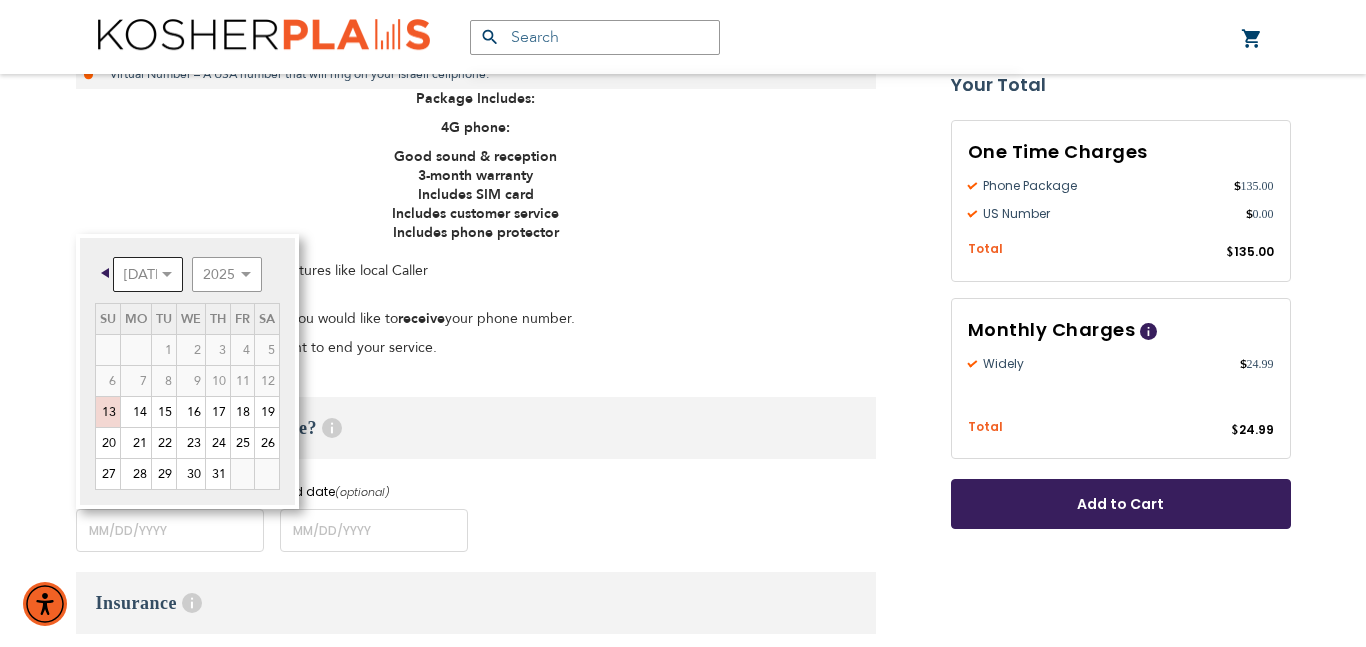 click on "[DATE] Aug Sep Oct Nov Dec" at bounding box center [148, 274] 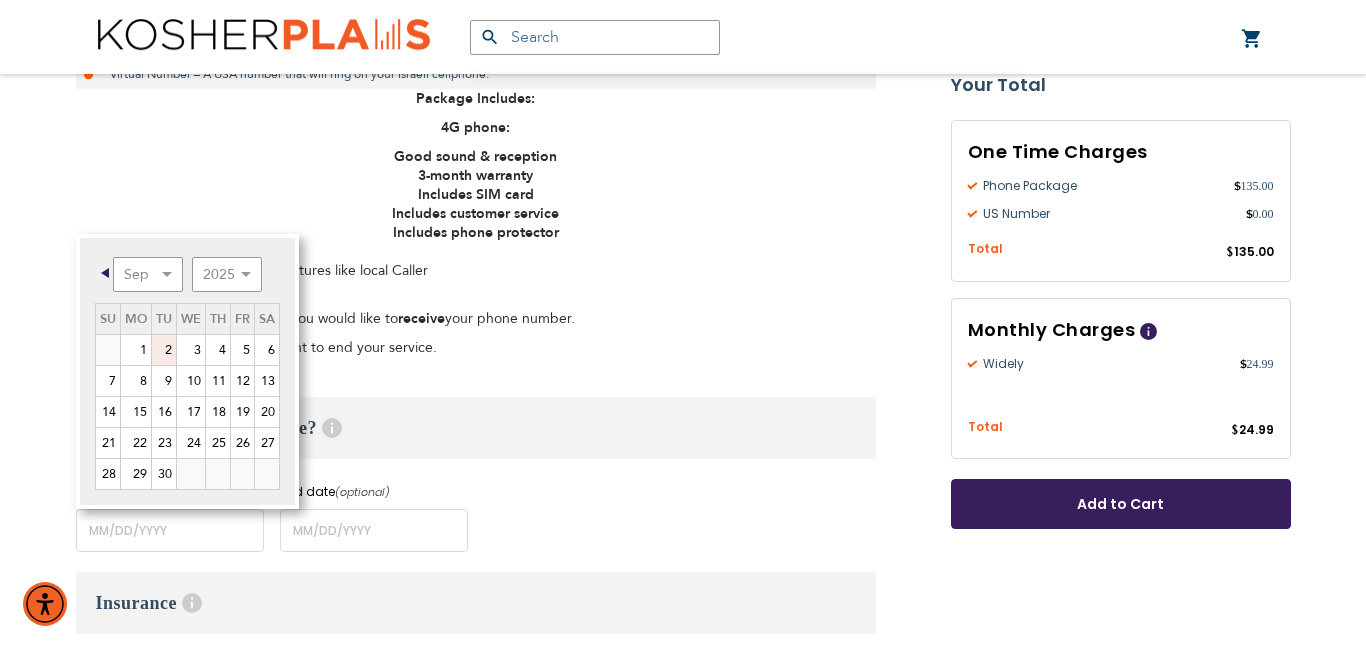 click on "2" at bounding box center [164, 350] 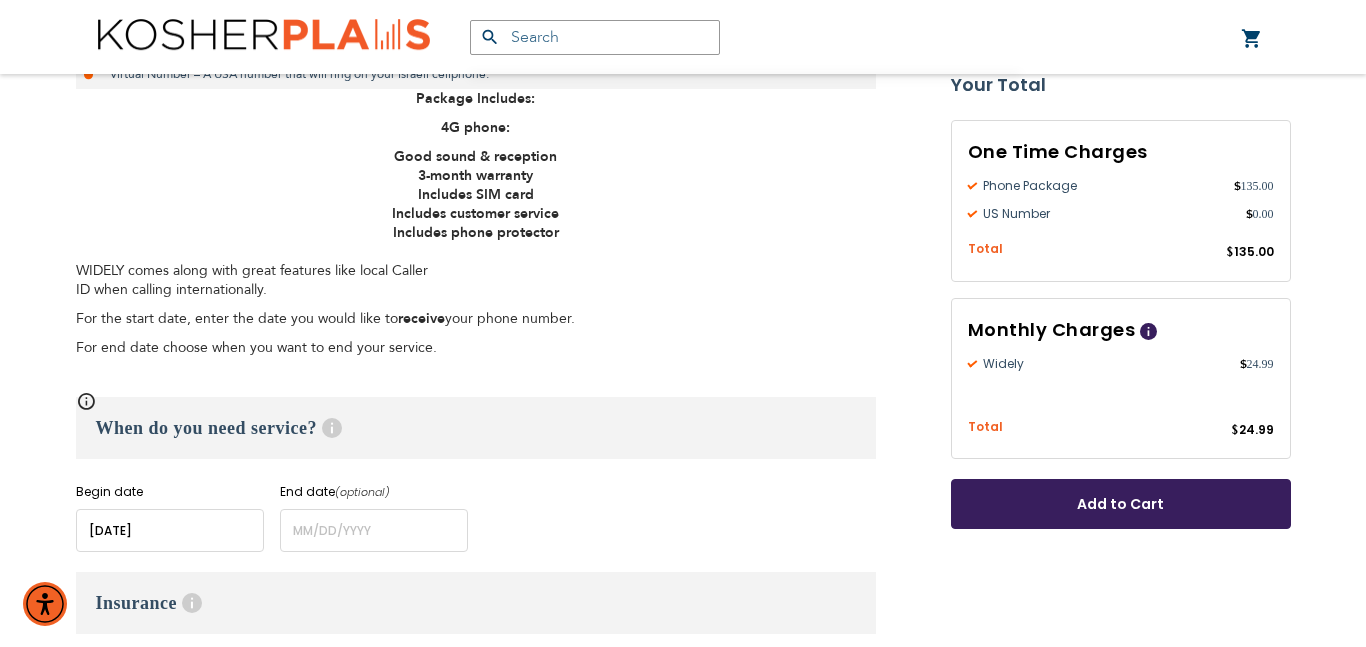 click at bounding box center [170, 530] 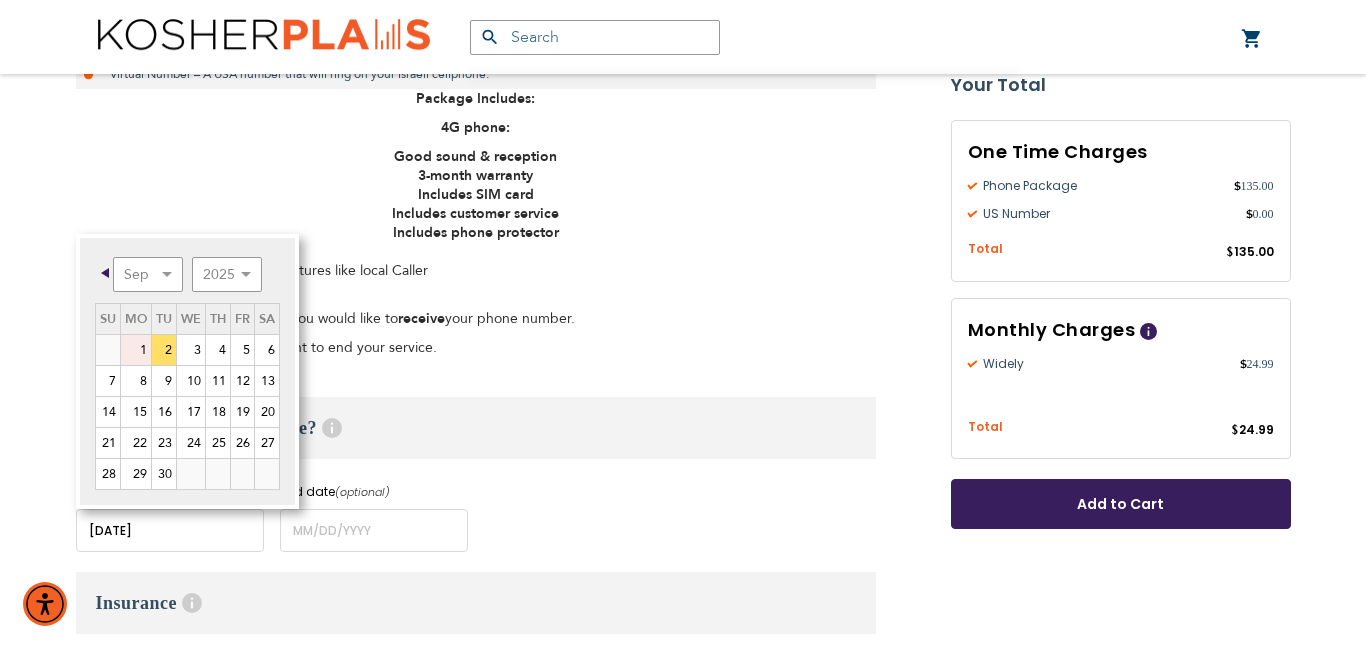click on "1" at bounding box center (136, 350) 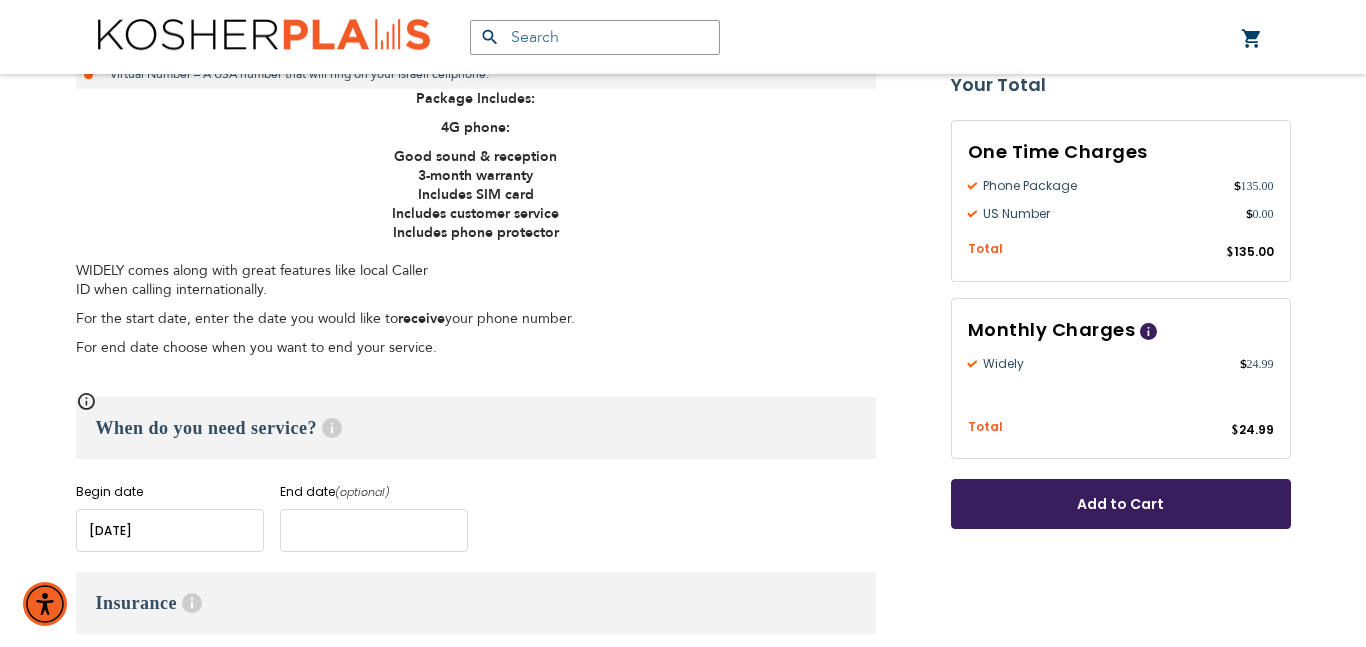 click at bounding box center (374, 530) 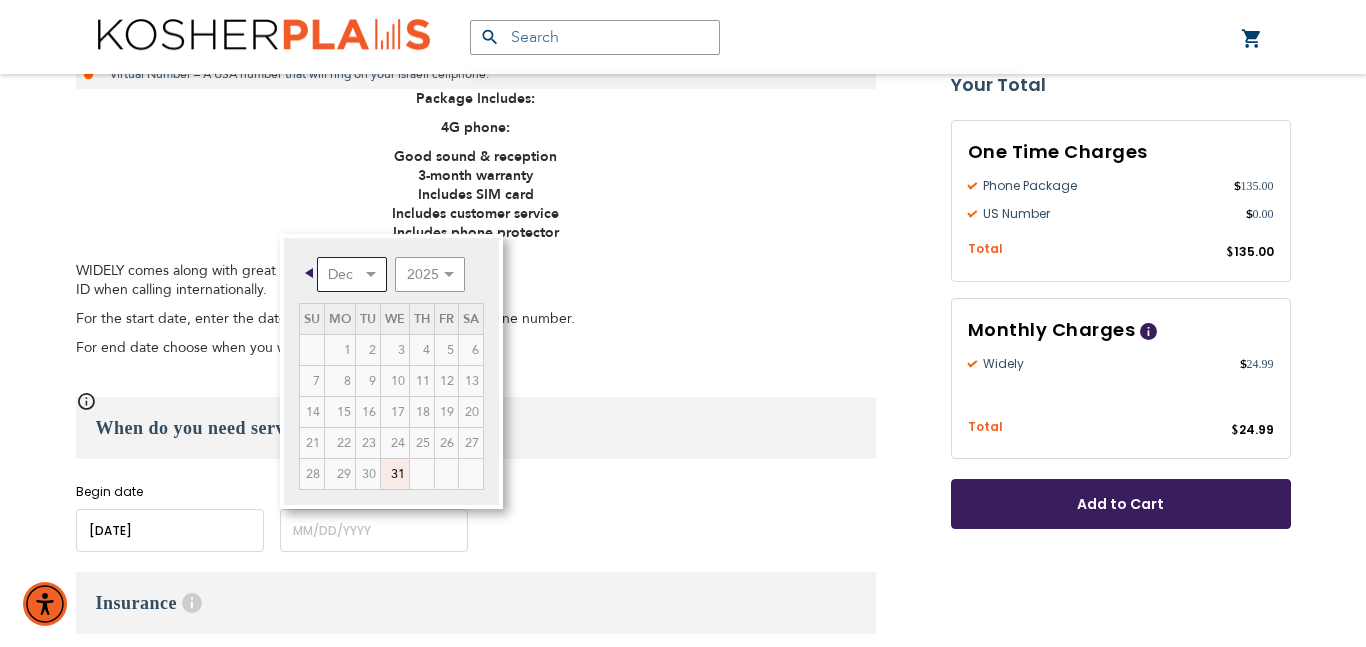 click on "Dec" at bounding box center [352, 274] 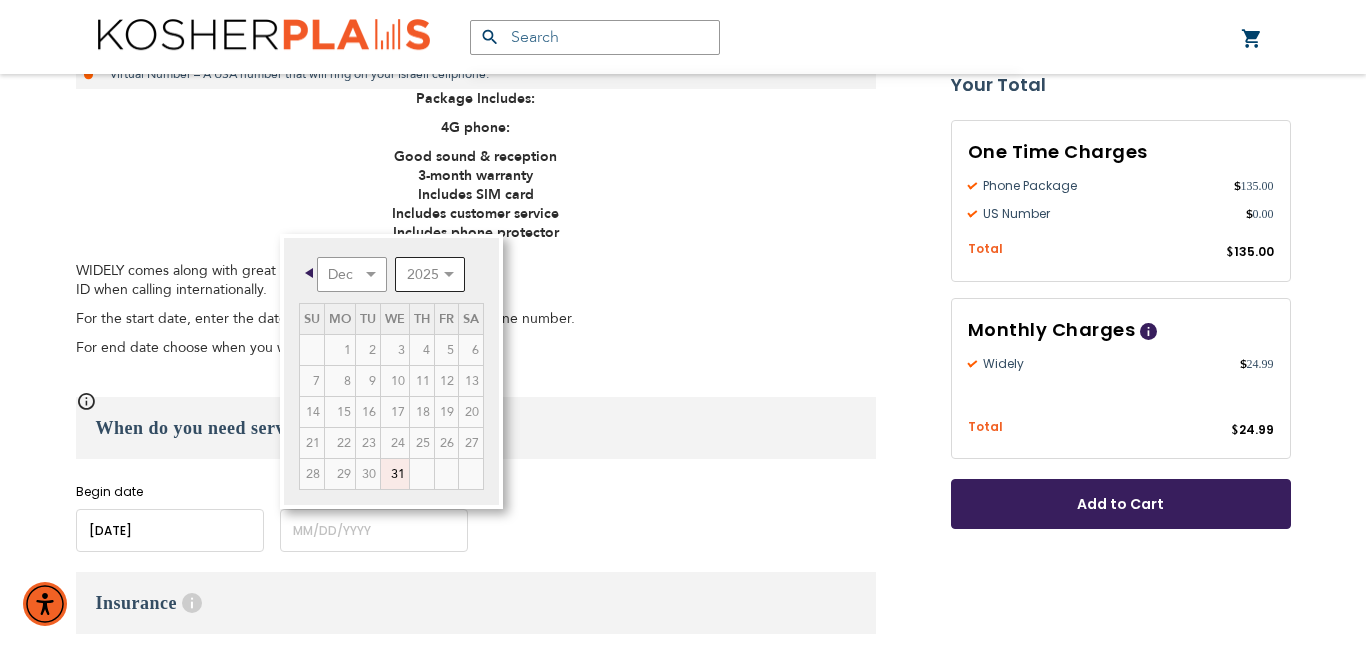 click on "2025 2026 2027 2028 2029 2030 2031 2032 2033 2034 2035" at bounding box center [430, 274] 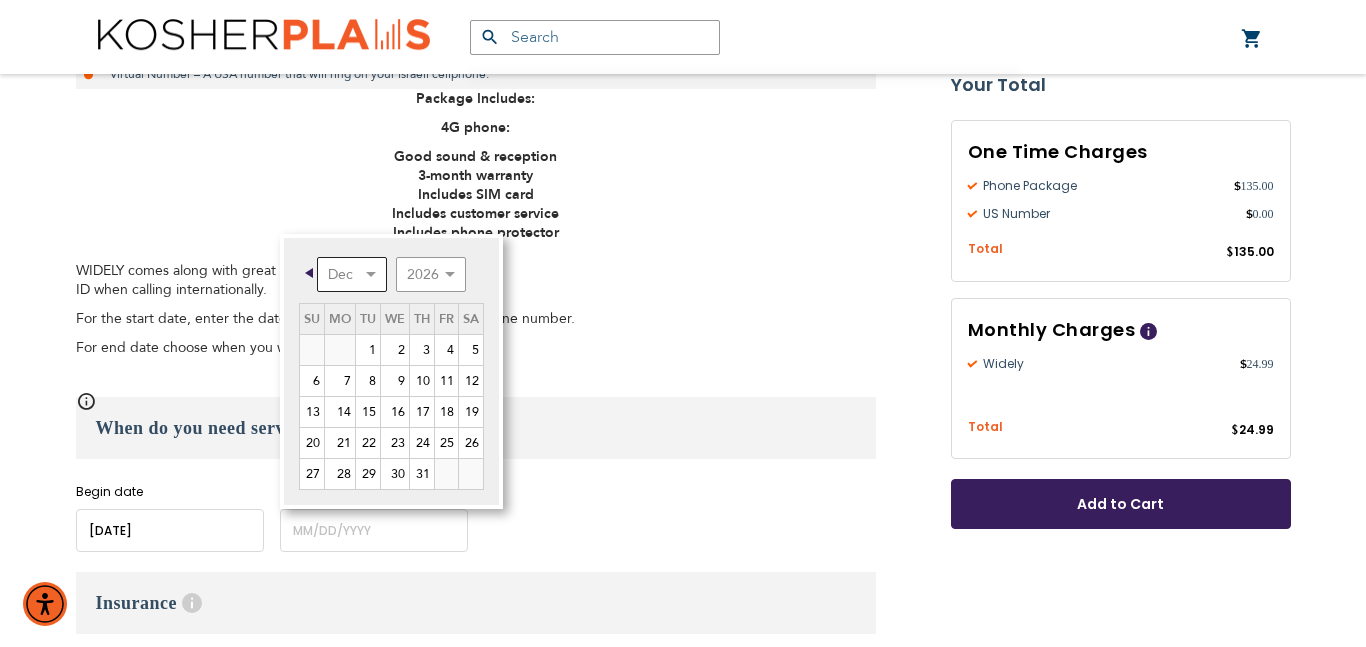 click on "Jan Feb Mar Apr May Jun [DATE] Aug Sep Oct Nov Dec" at bounding box center (352, 274) 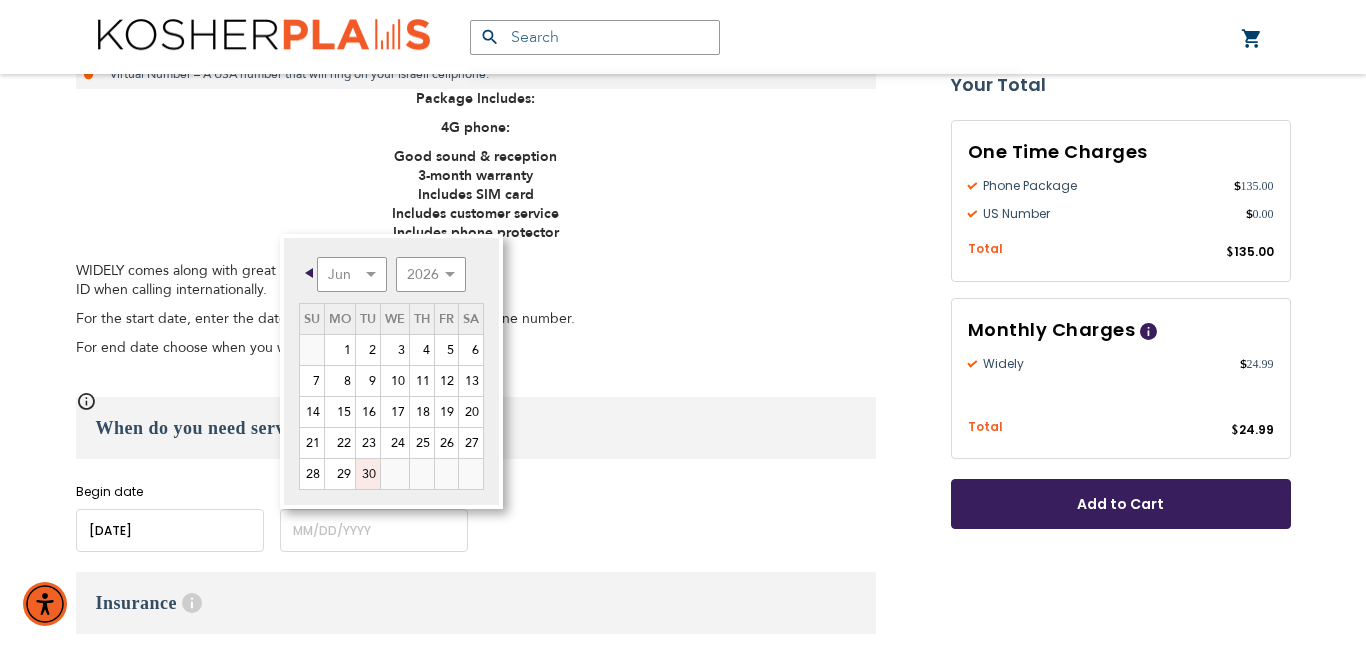 click on "30" at bounding box center (368, 474) 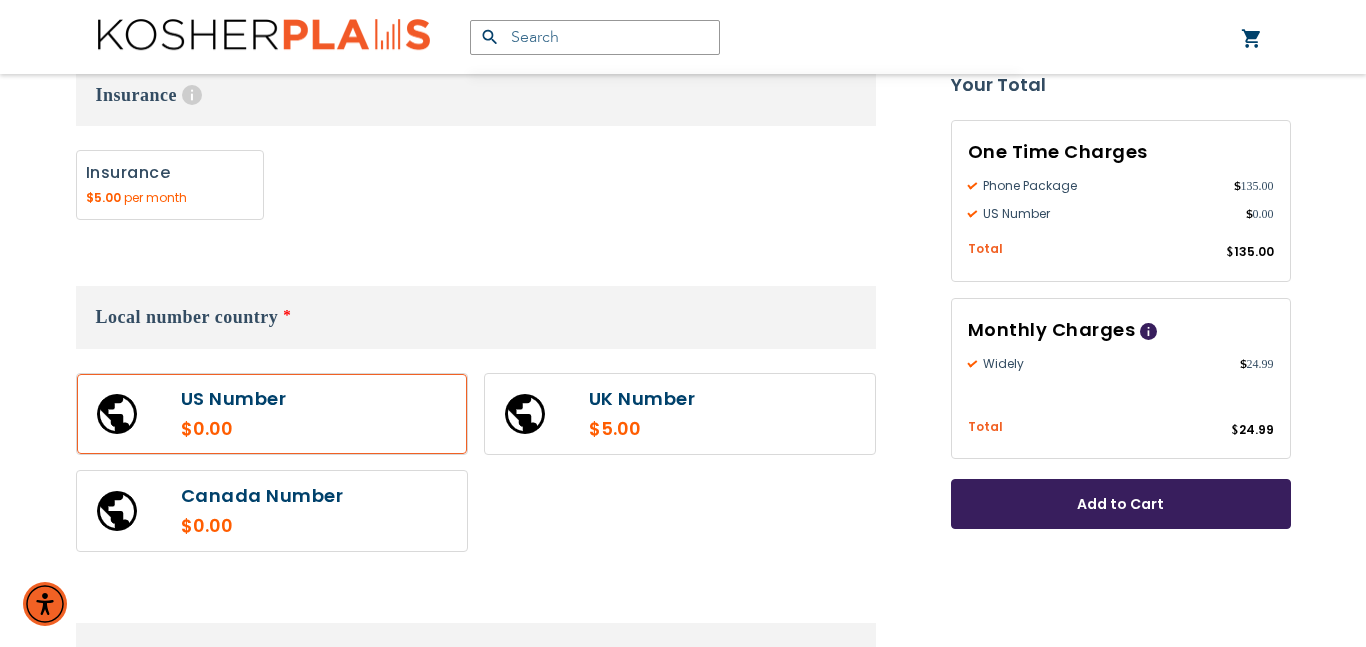 scroll, scrollTop: 1080, scrollLeft: 0, axis: vertical 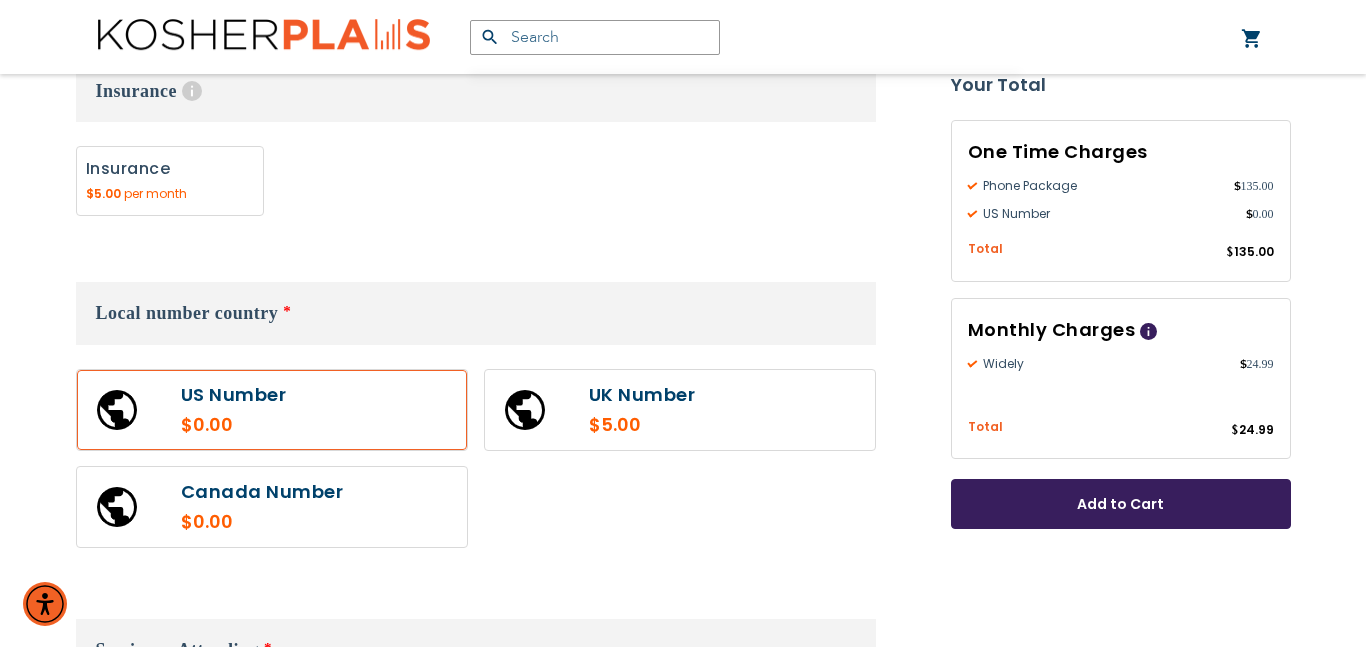 click at bounding box center [272, 410] 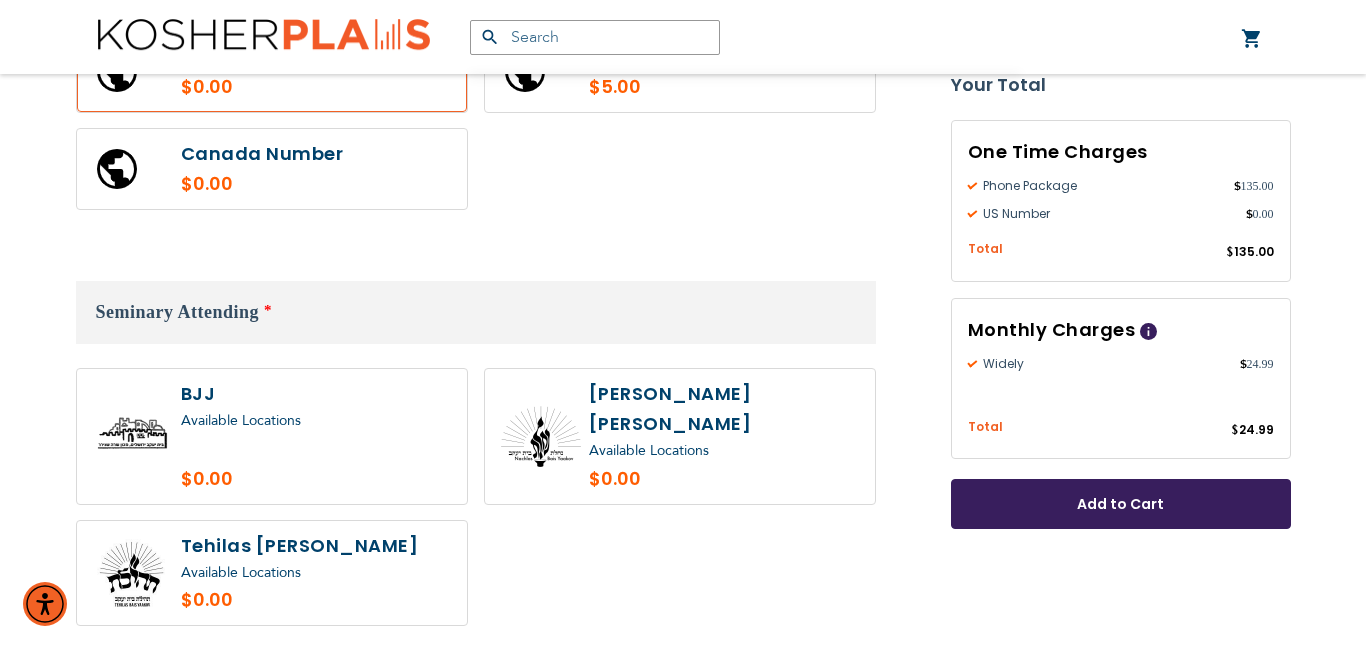 scroll, scrollTop: 1429, scrollLeft: 0, axis: vertical 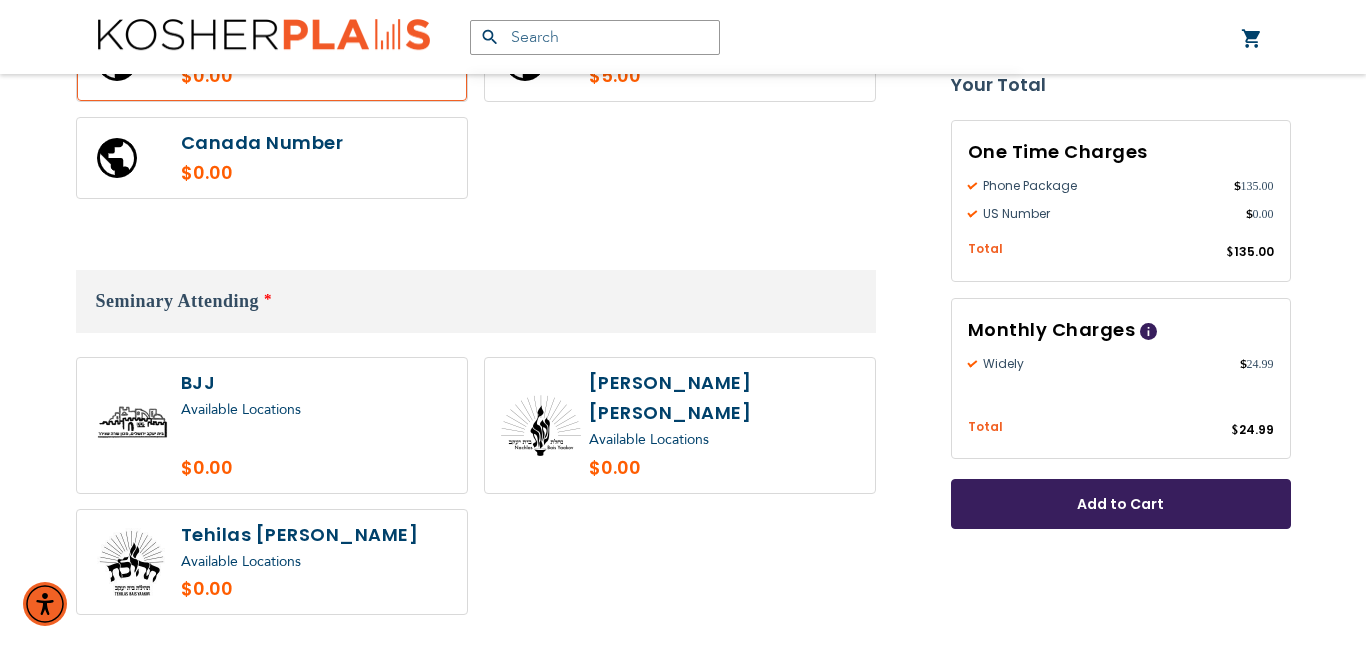 click on "Available Locations" at bounding box center [724, 440] 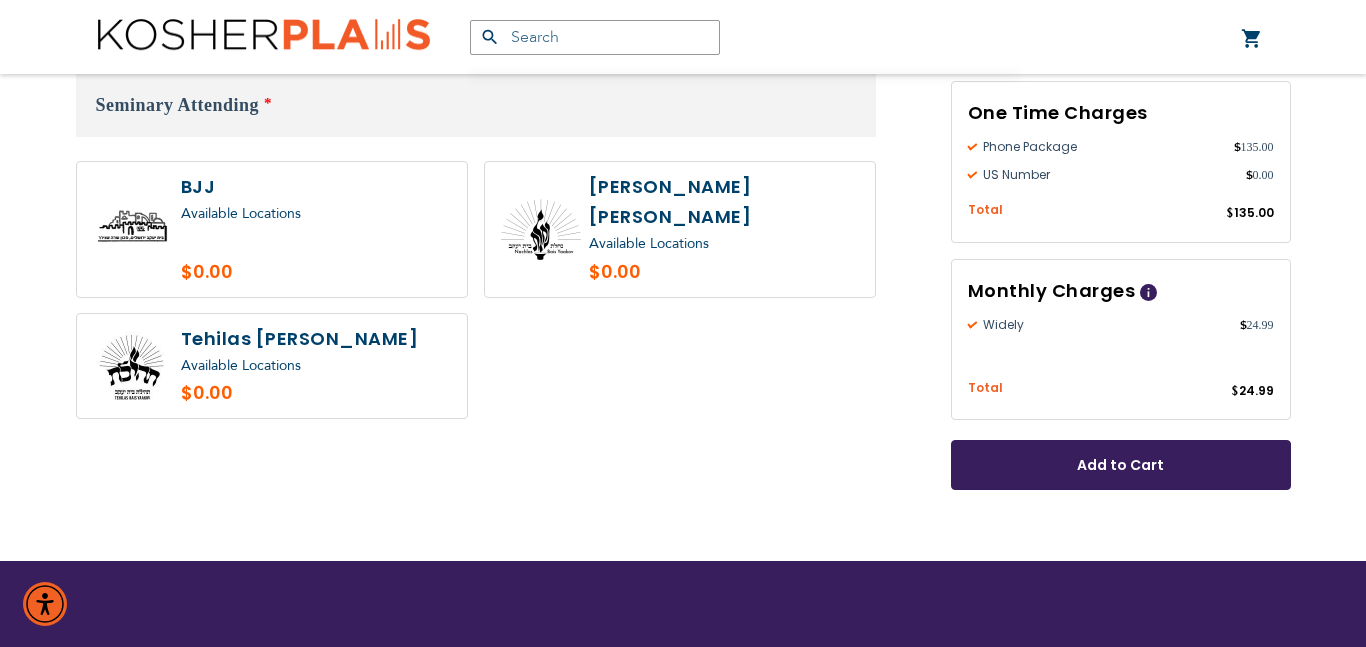 scroll, scrollTop: 1628, scrollLeft: 0, axis: vertical 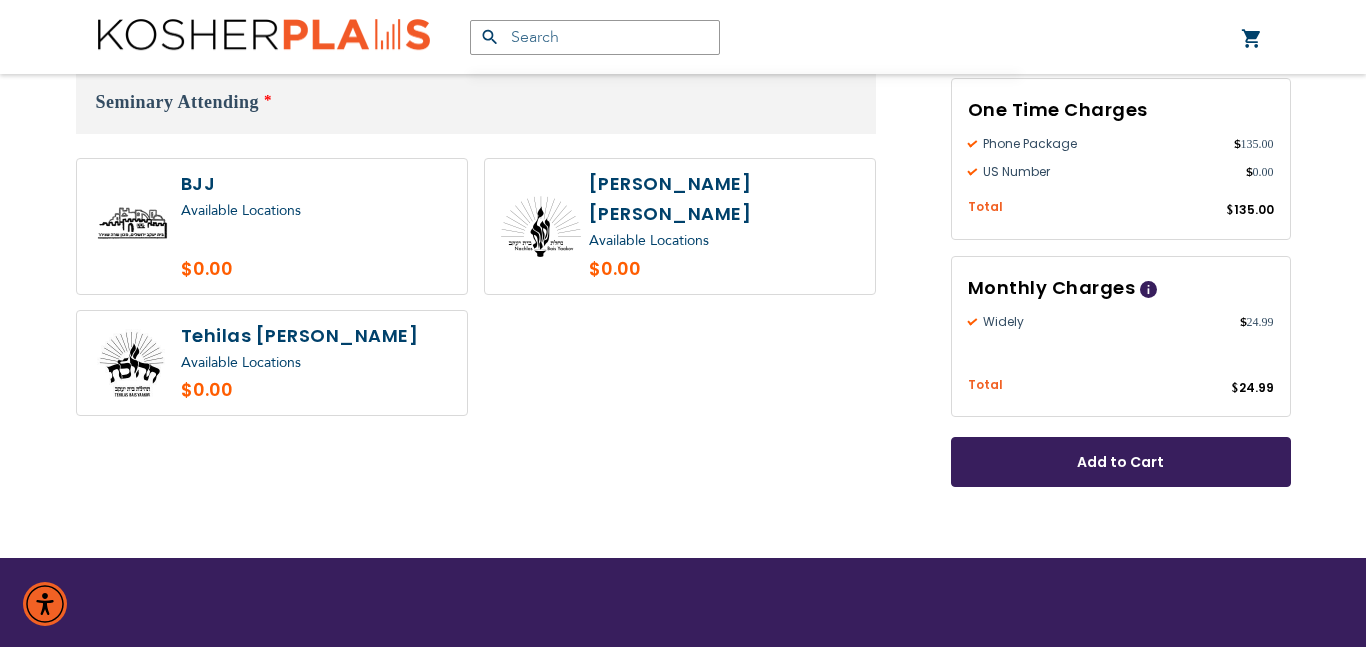click at bounding box center (680, 226) 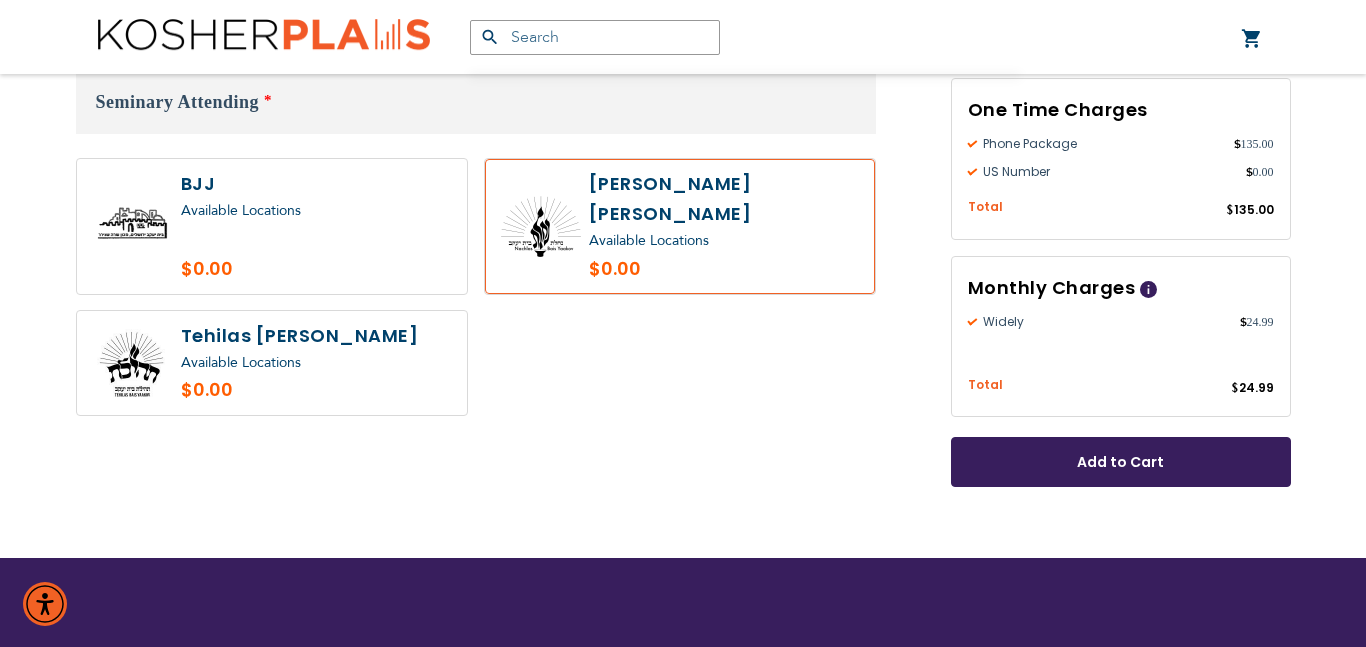 click at bounding box center (680, 226) 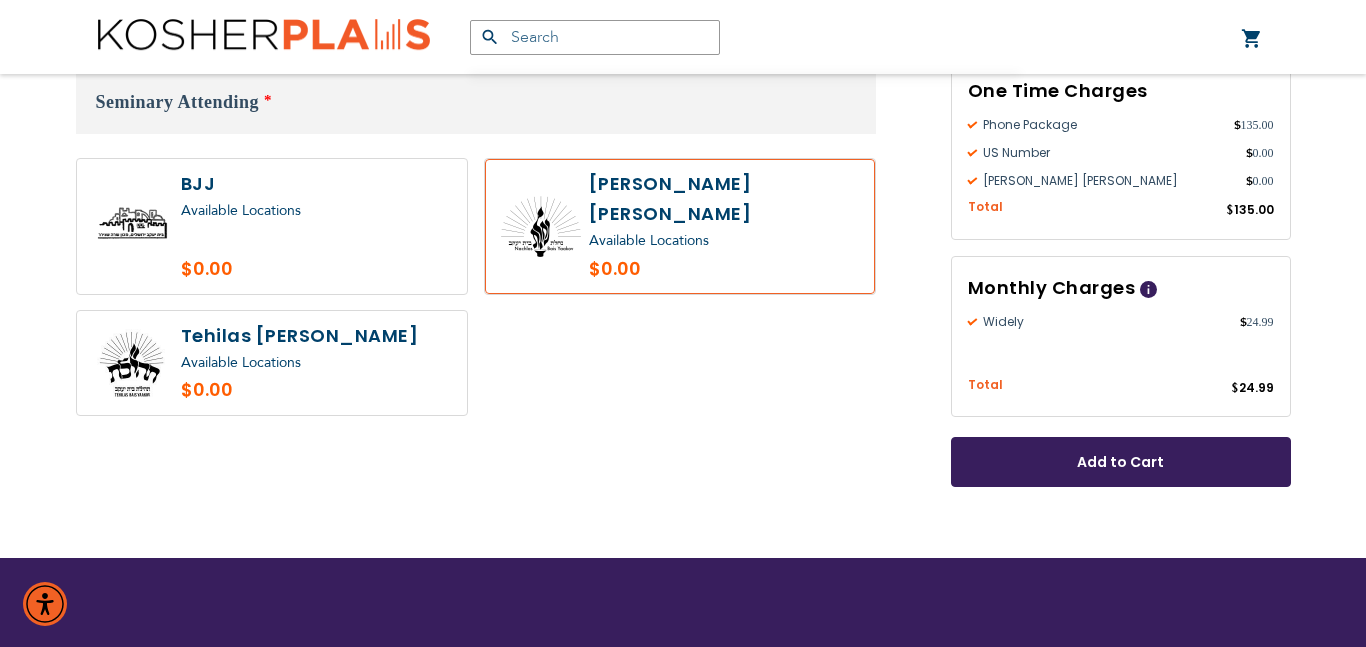 radio on "false" 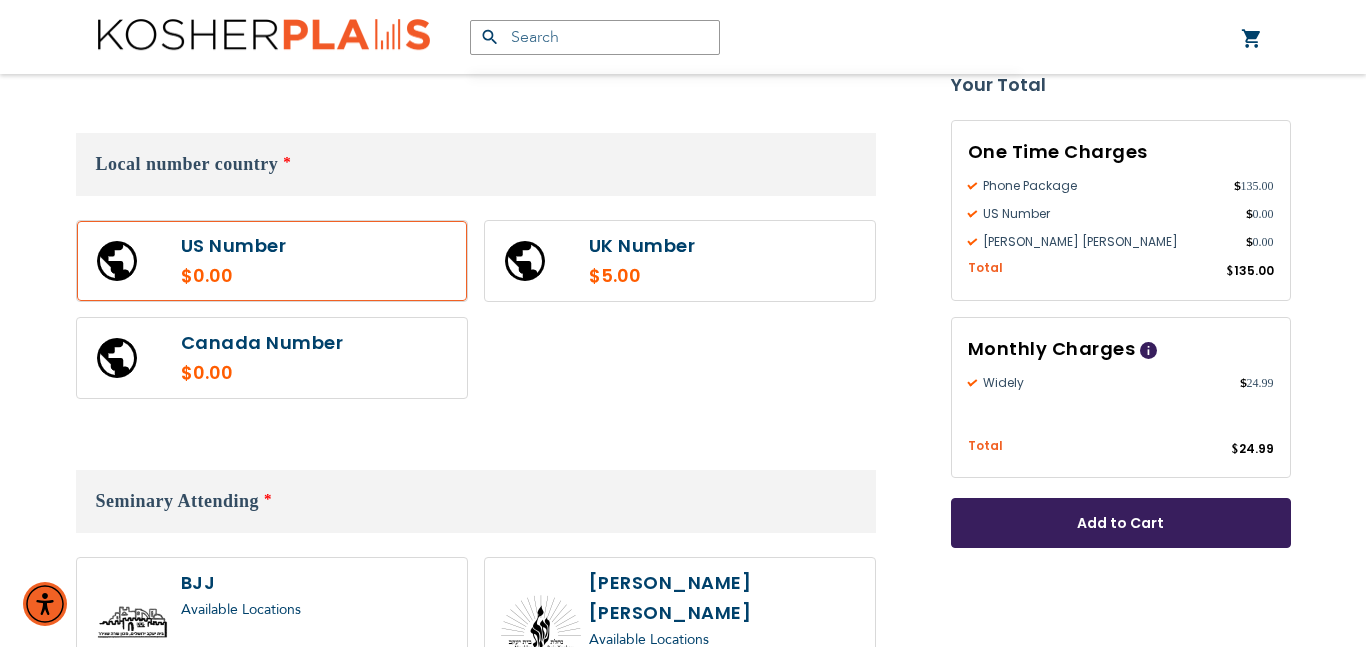 scroll, scrollTop: 1228, scrollLeft: 0, axis: vertical 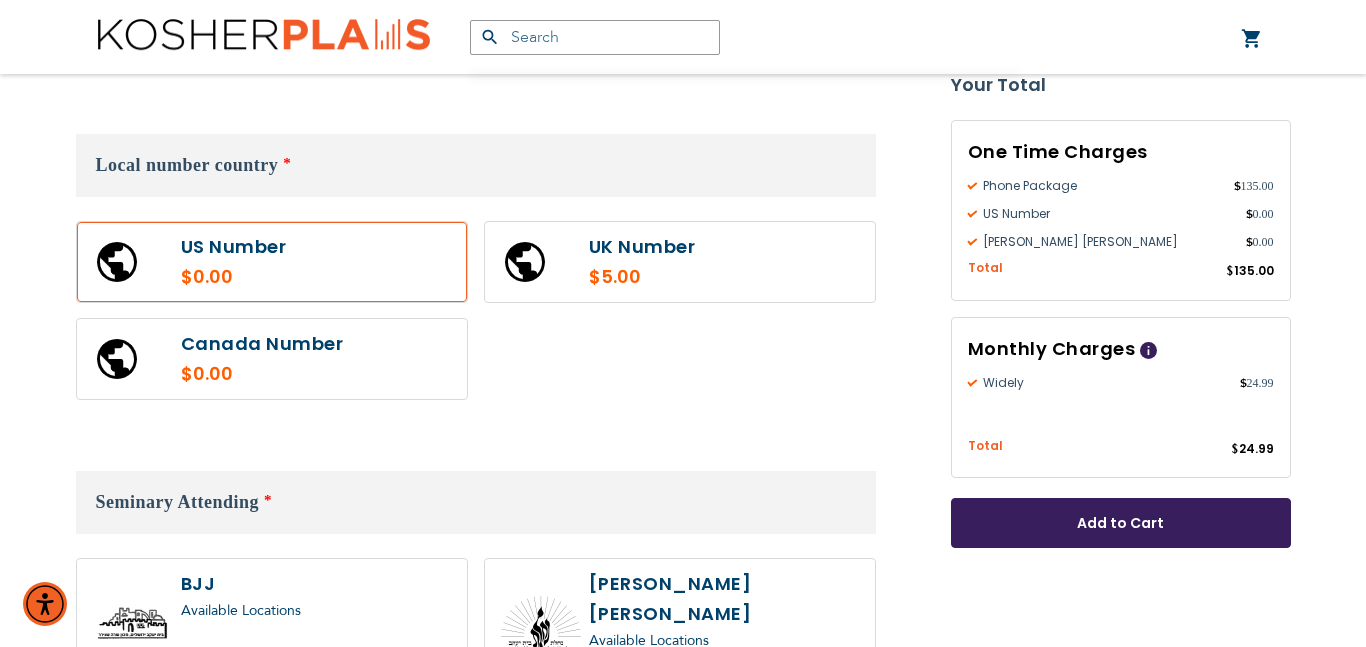 click on "Add to Cart" at bounding box center (1121, 523) 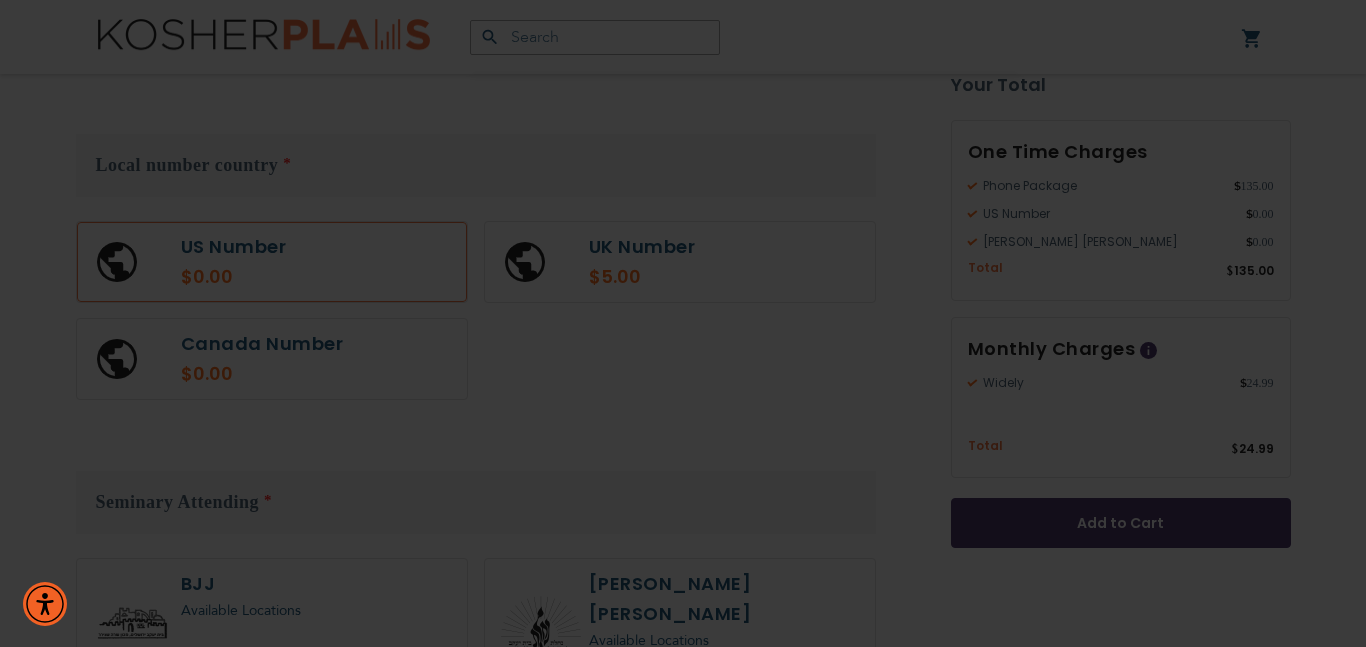 scroll, scrollTop: 1640, scrollLeft: 0, axis: vertical 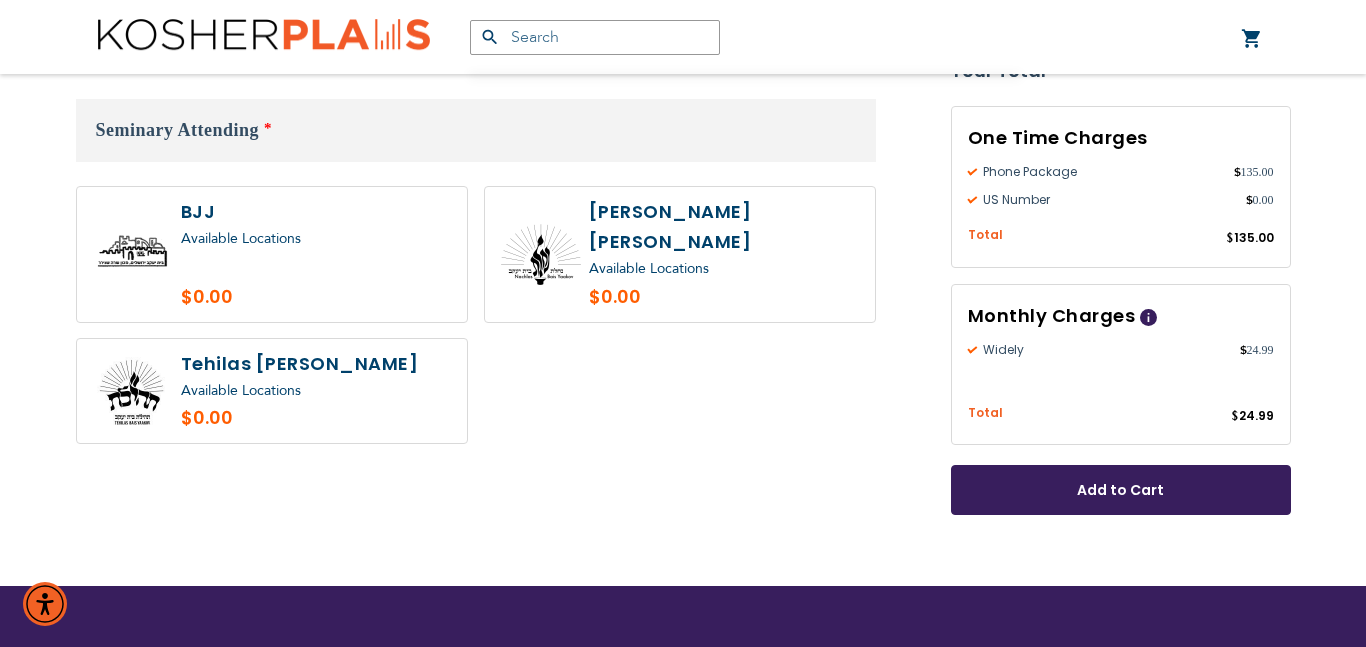 click on "Add to Cart" at bounding box center (1121, 490) 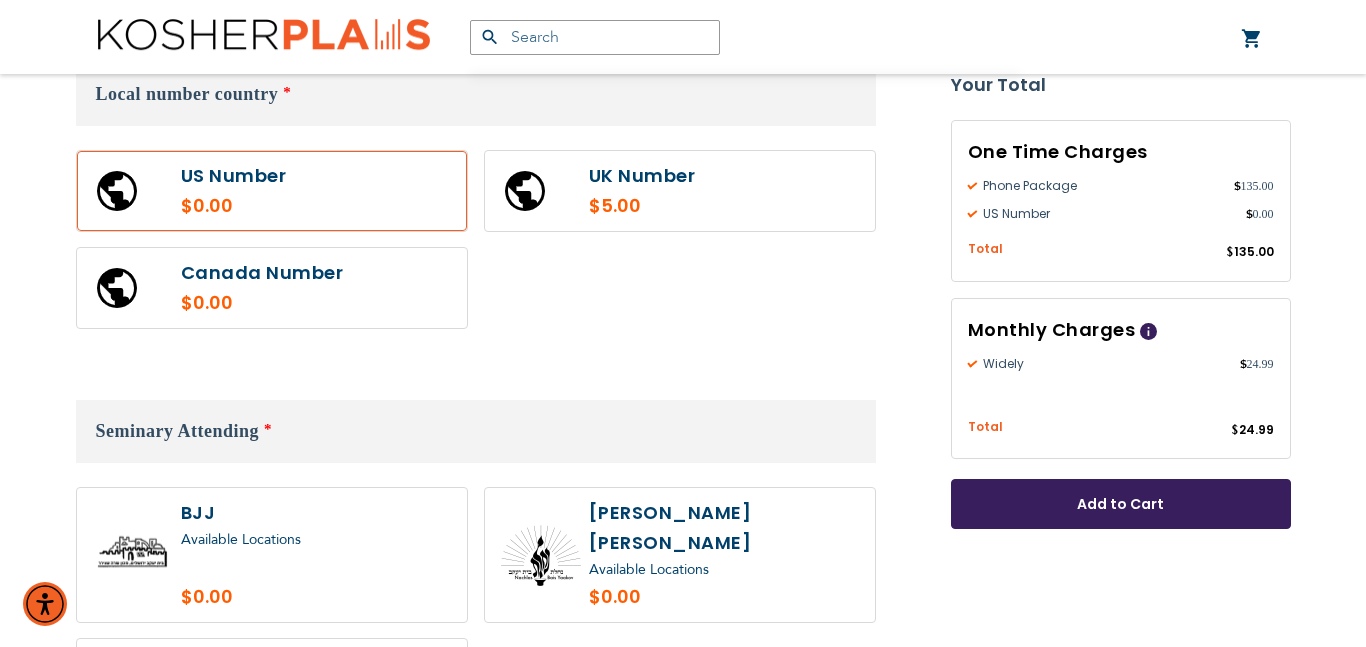 scroll, scrollTop: 970, scrollLeft: 0, axis: vertical 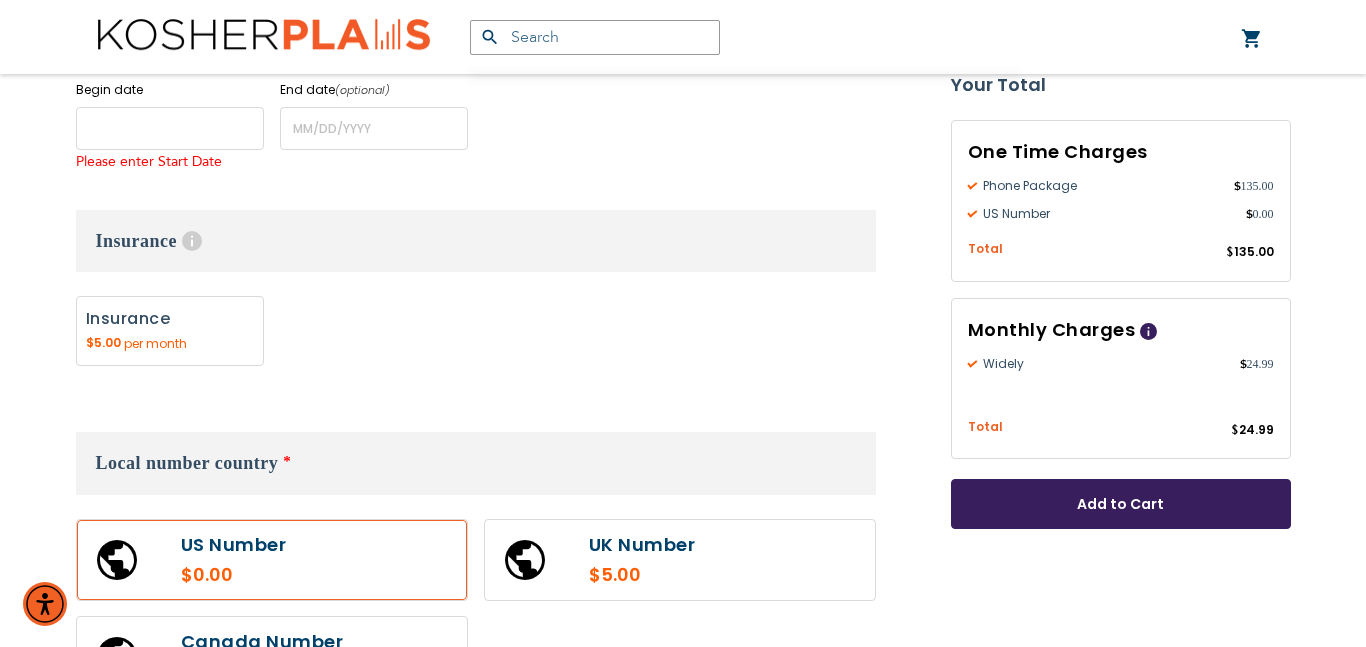 click at bounding box center [170, 128] 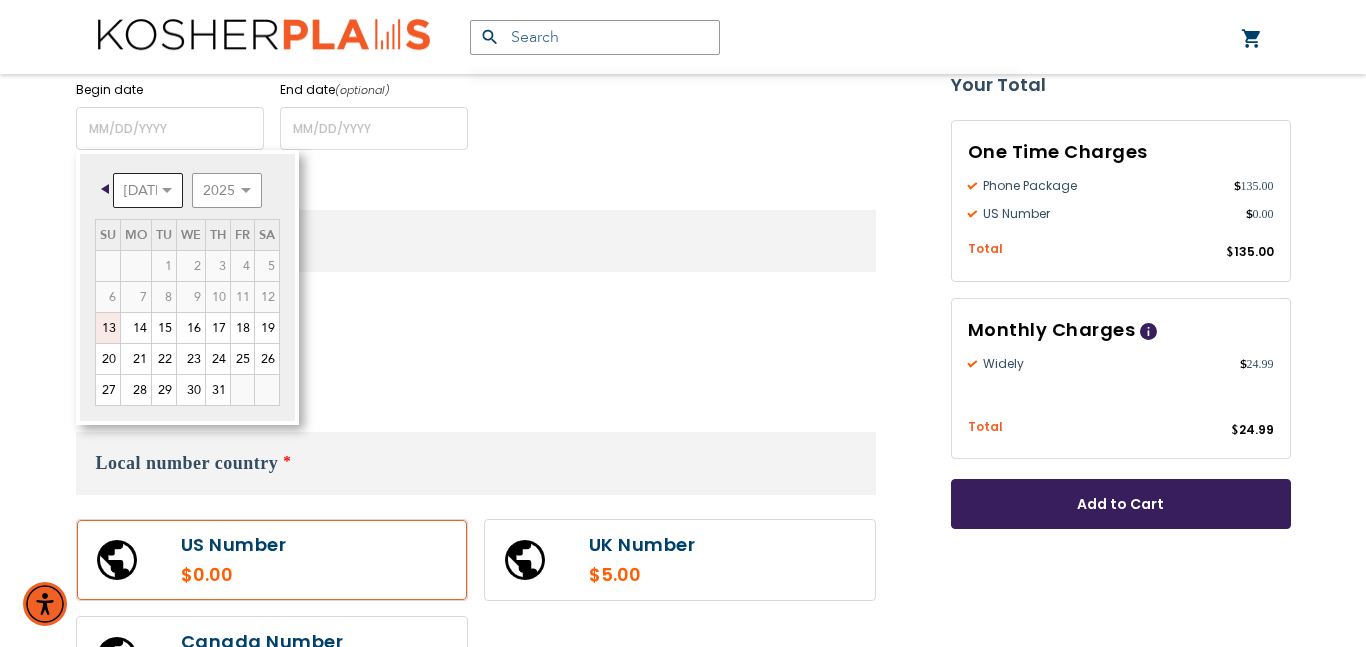 click on "[DATE] Aug Sep Oct Nov Dec" at bounding box center (148, 190) 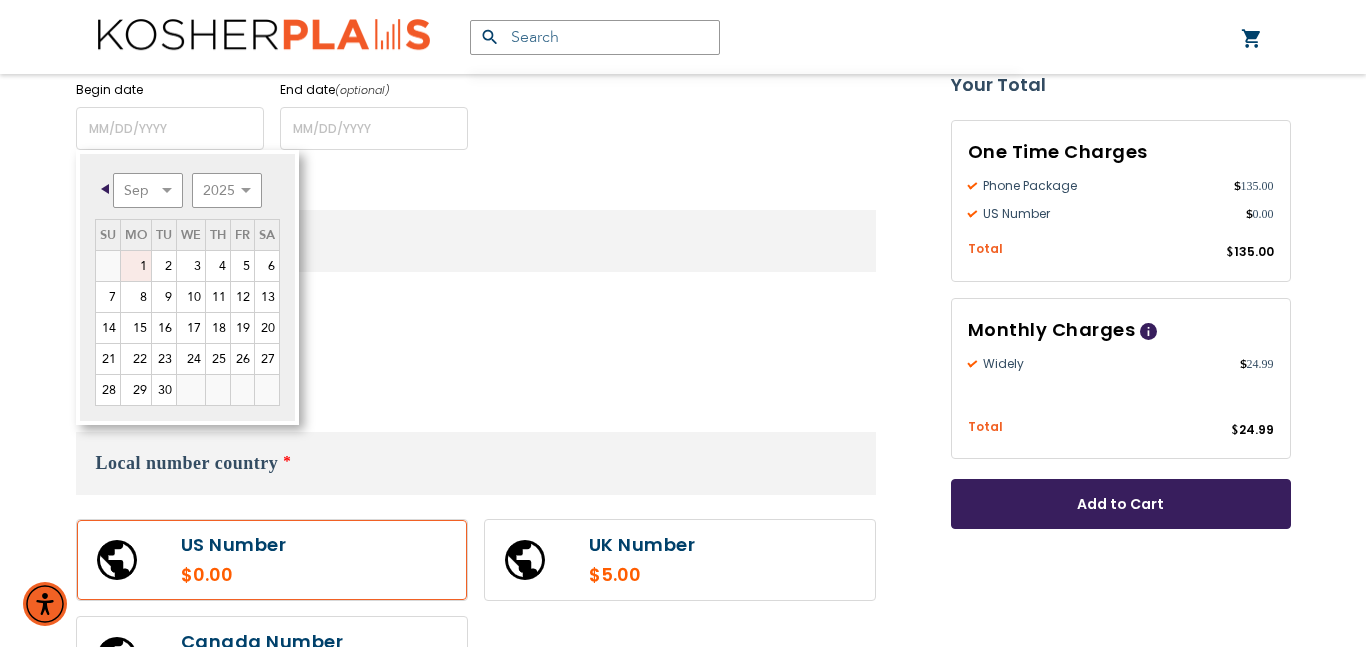 click on "1" at bounding box center (136, 266) 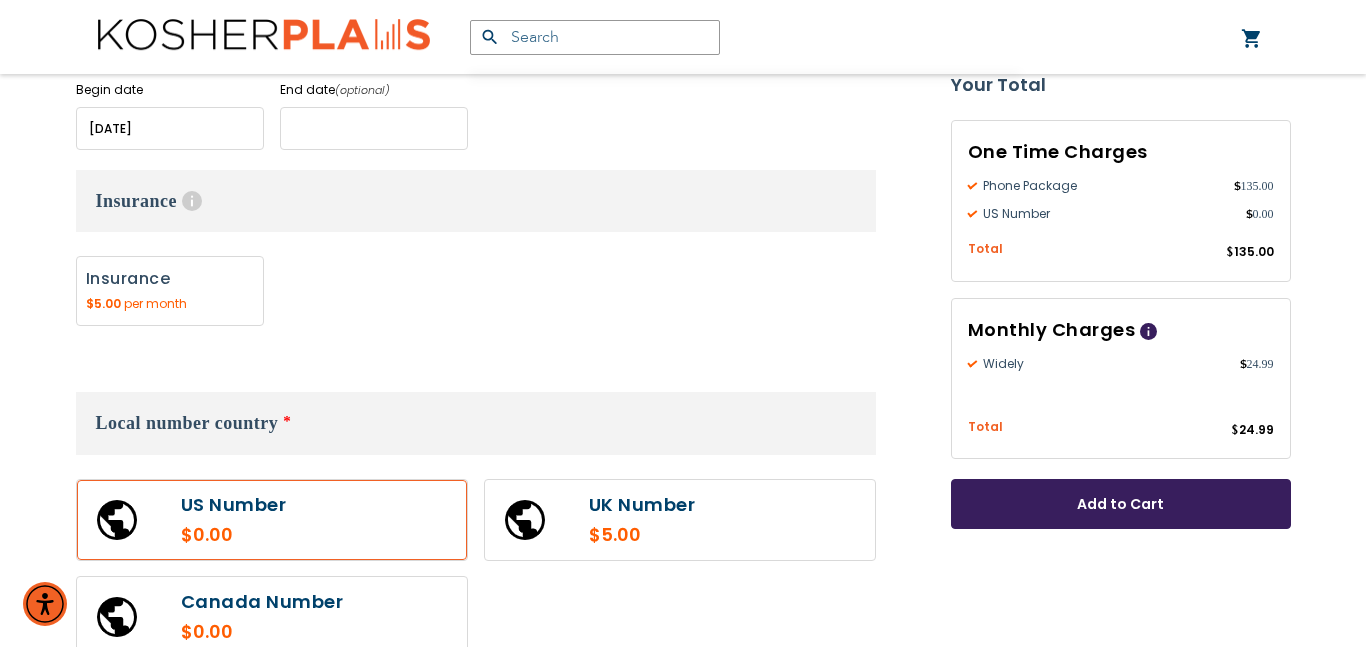 click at bounding box center [374, 128] 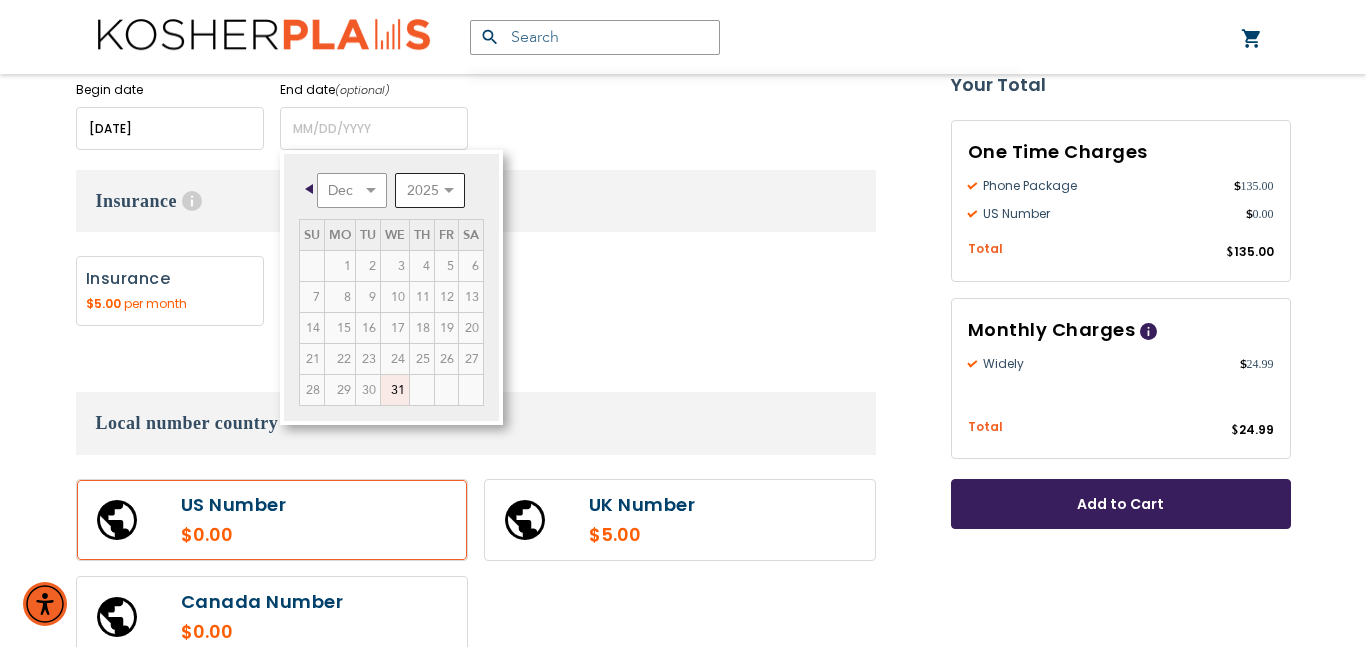 click on "2025 2026 2027 2028 2029 2030 2031 2032 2033 2034 2035" at bounding box center [430, 190] 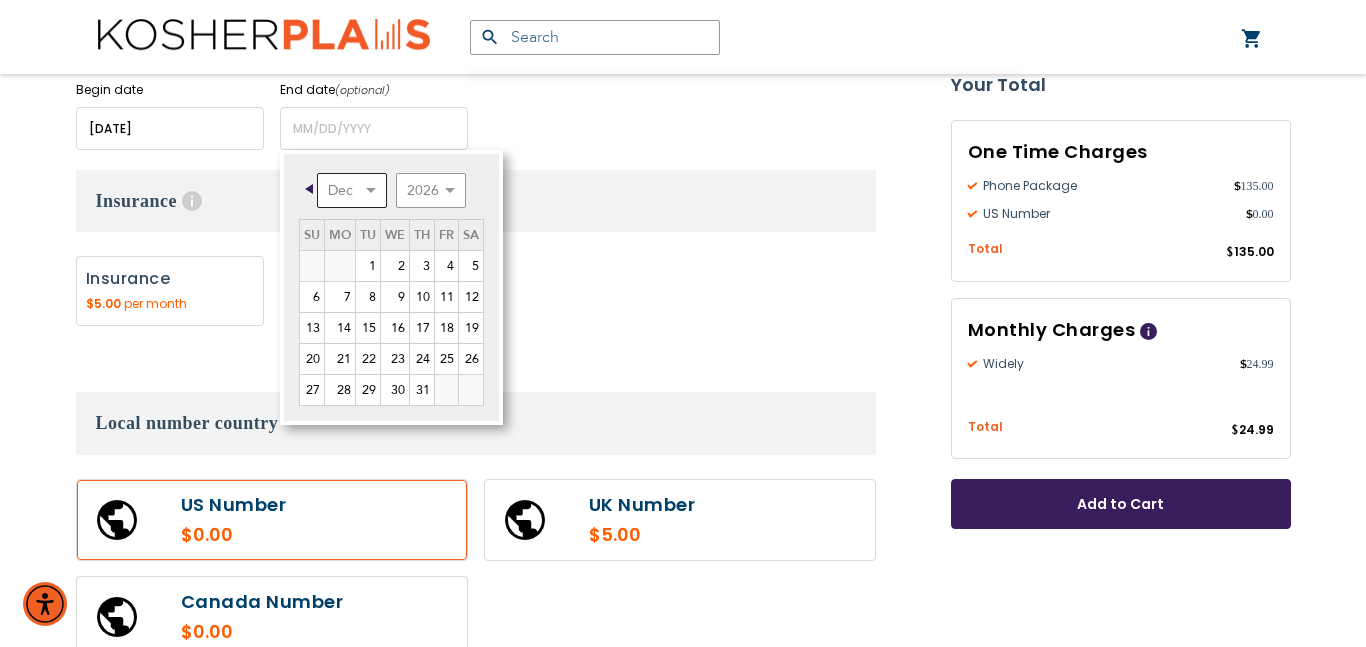 click on "Jan Feb Mar Apr May Jun [DATE] Aug Sep Oct Nov Dec" at bounding box center [352, 190] 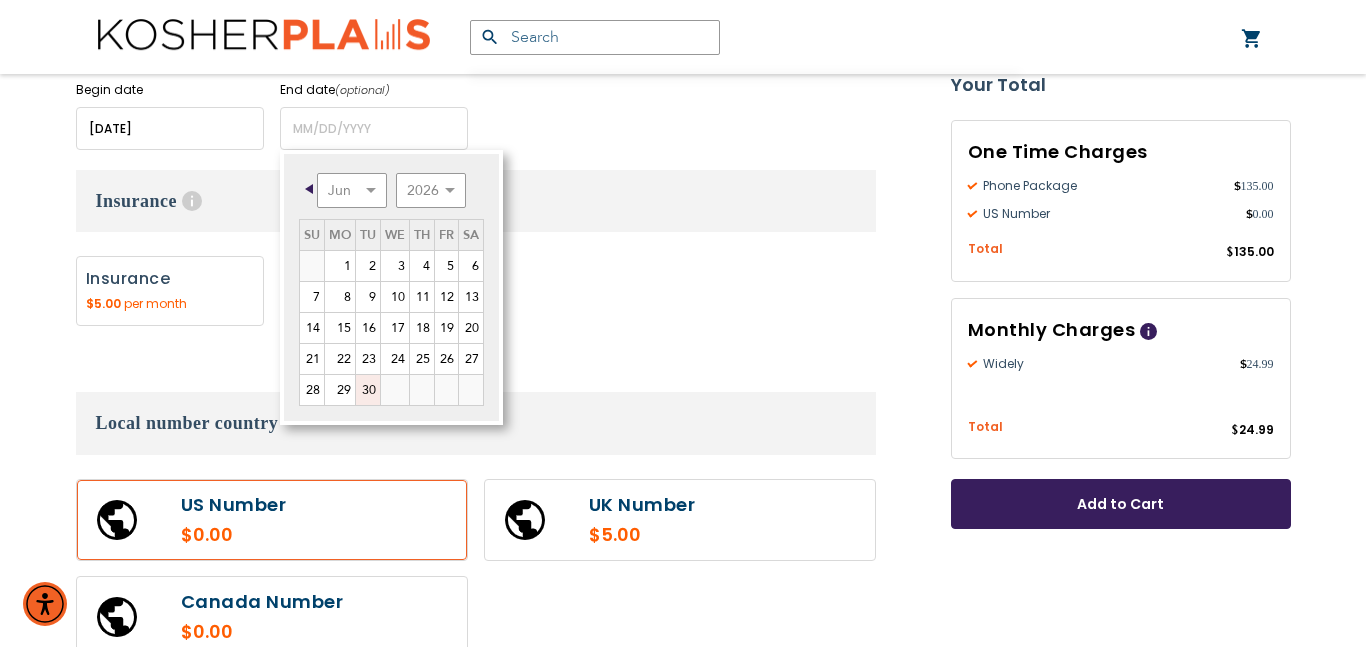 click on "30" at bounding box center [368, 390] 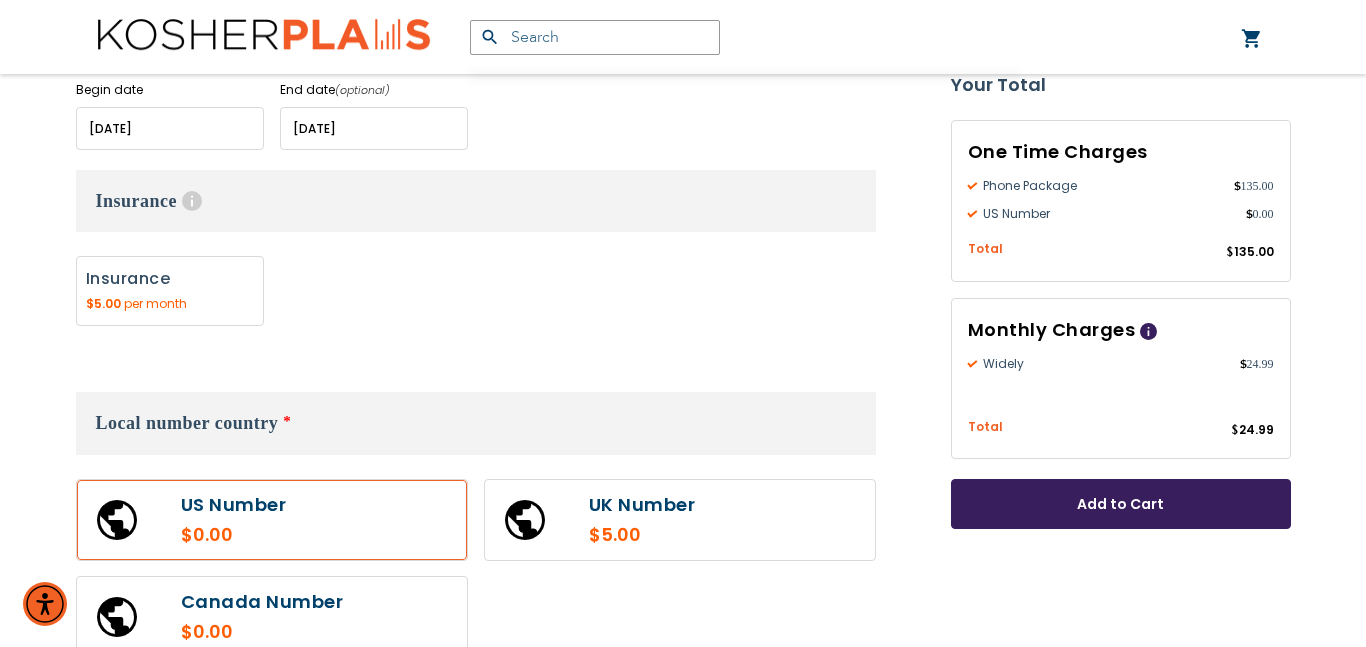 click on "Add to Cart" at bounding box center (1121, 504) 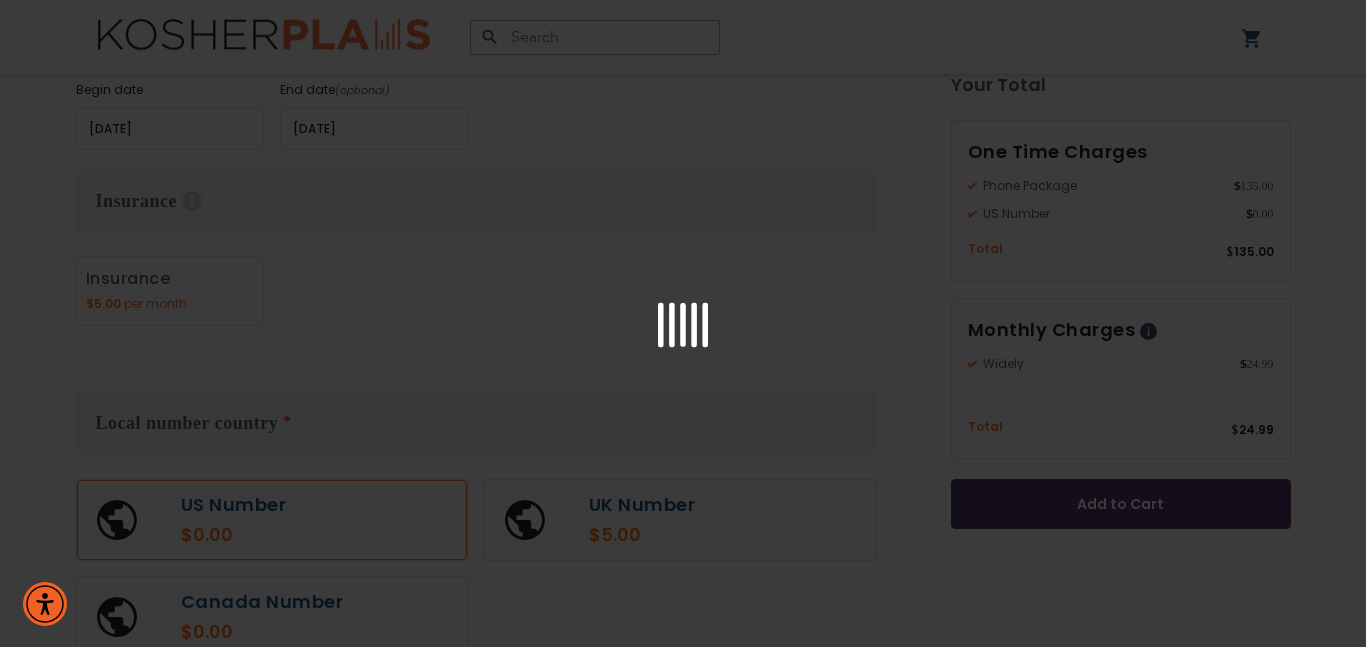 scroll, scrollTop: 1640, scrollLeft: 0, axis: vertical 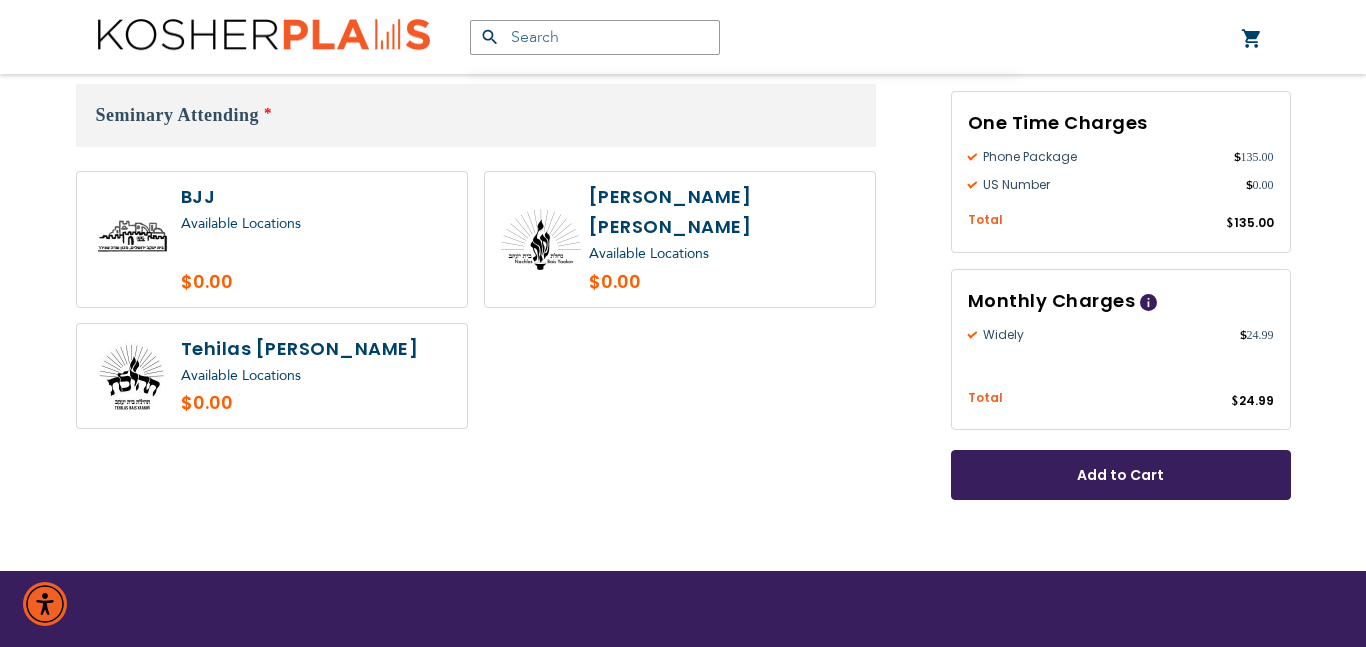 click on "Available Locations" at bounding box center [649, 253] 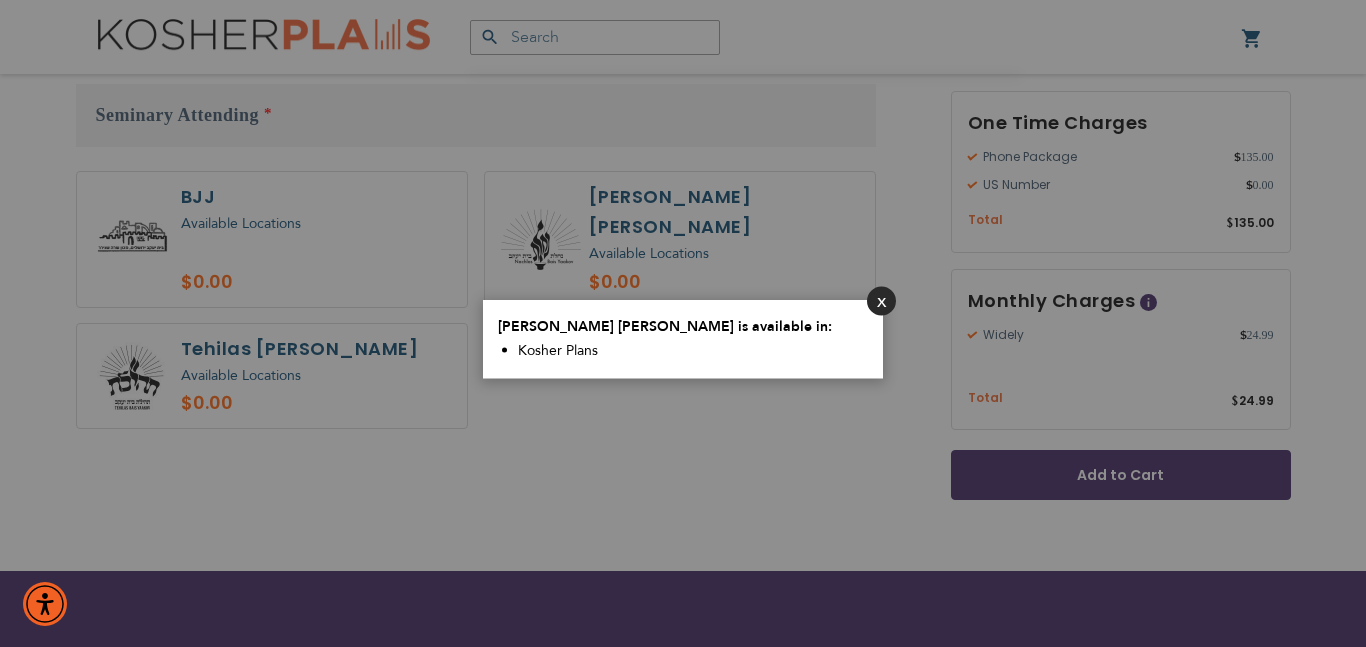 click on "Close" at bounding box center (881, 300) 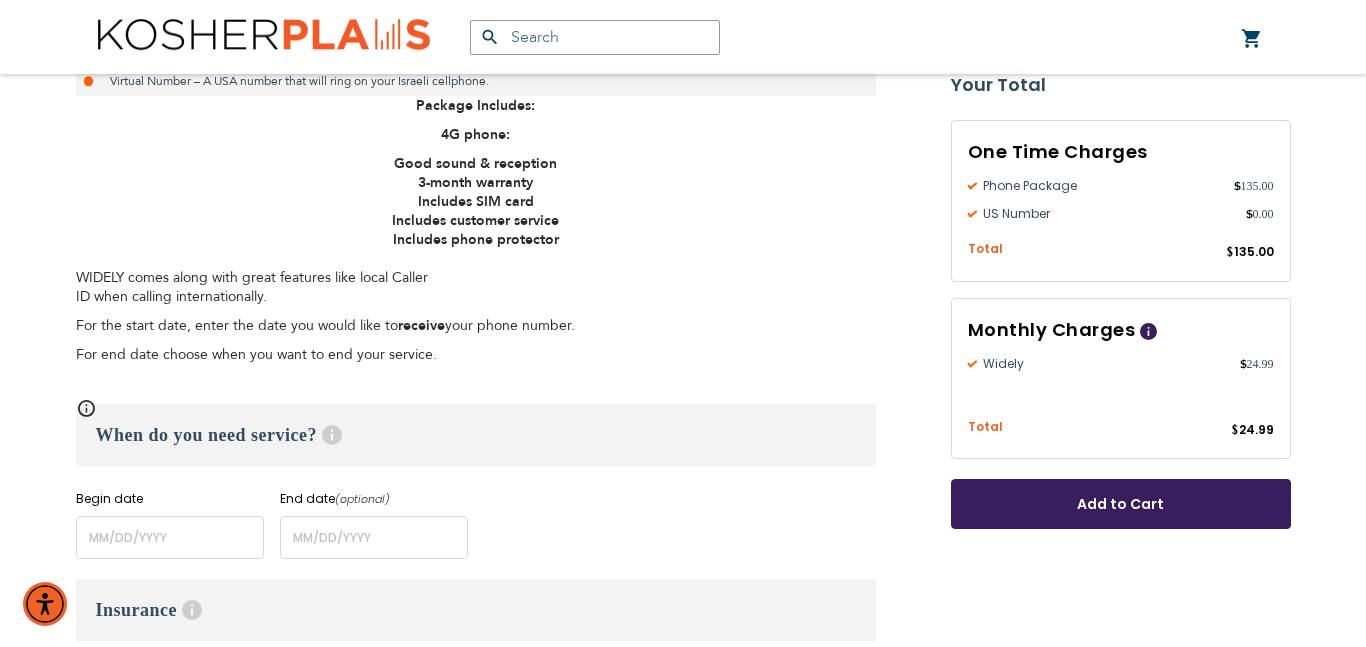 scroll, scrollTop: 563, scrollLeft: 0, axis: vertical 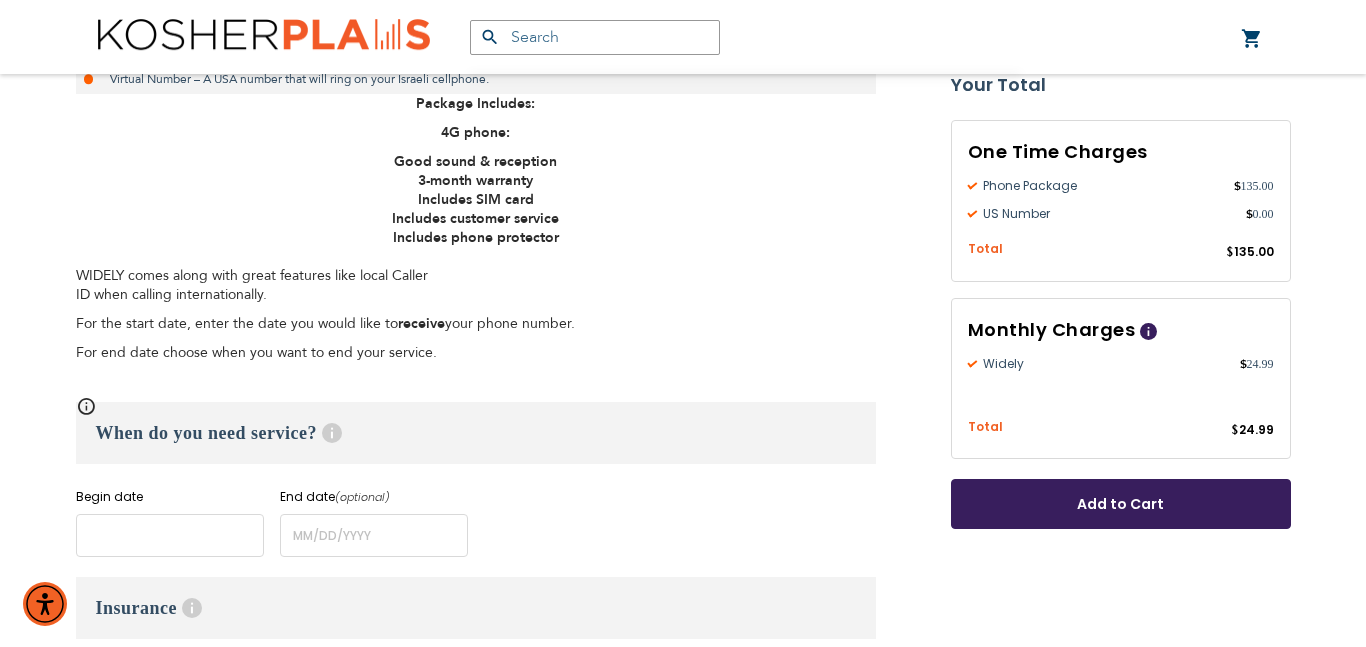 click at bounding box center [170, 535] 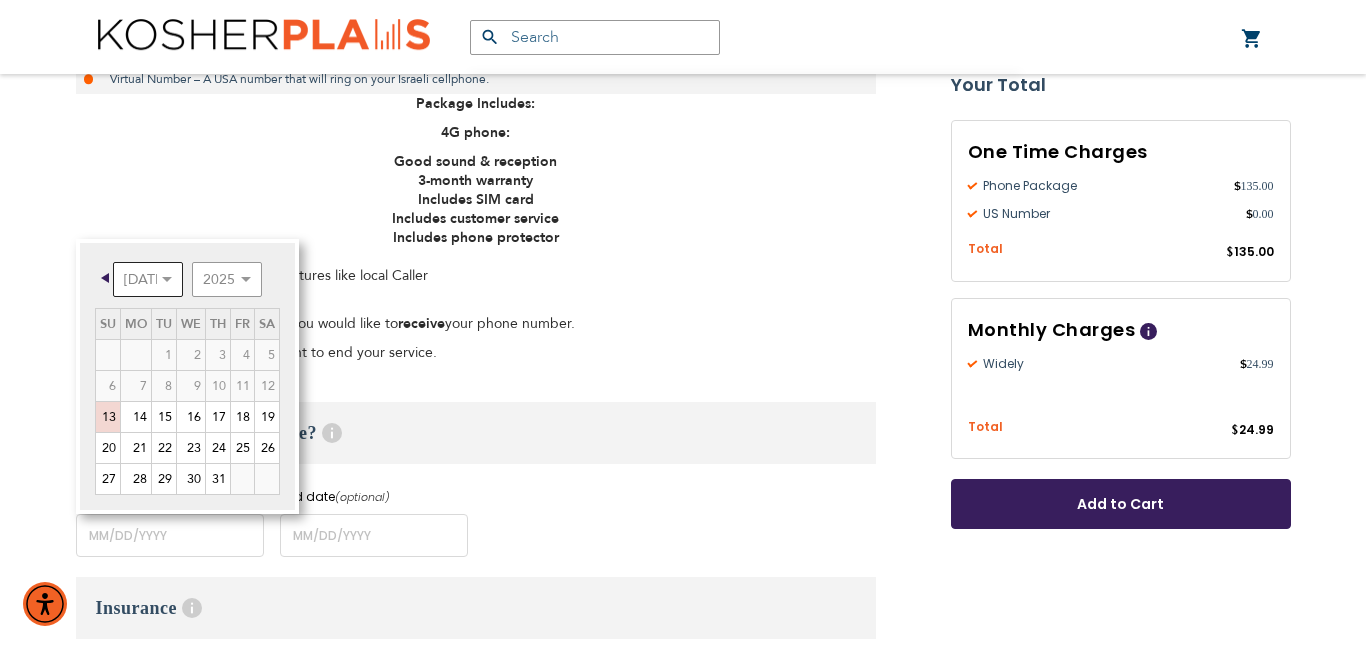 click on "[DATE] Aug Sep Oct Nov Dec" at bounding box center (148, 279) 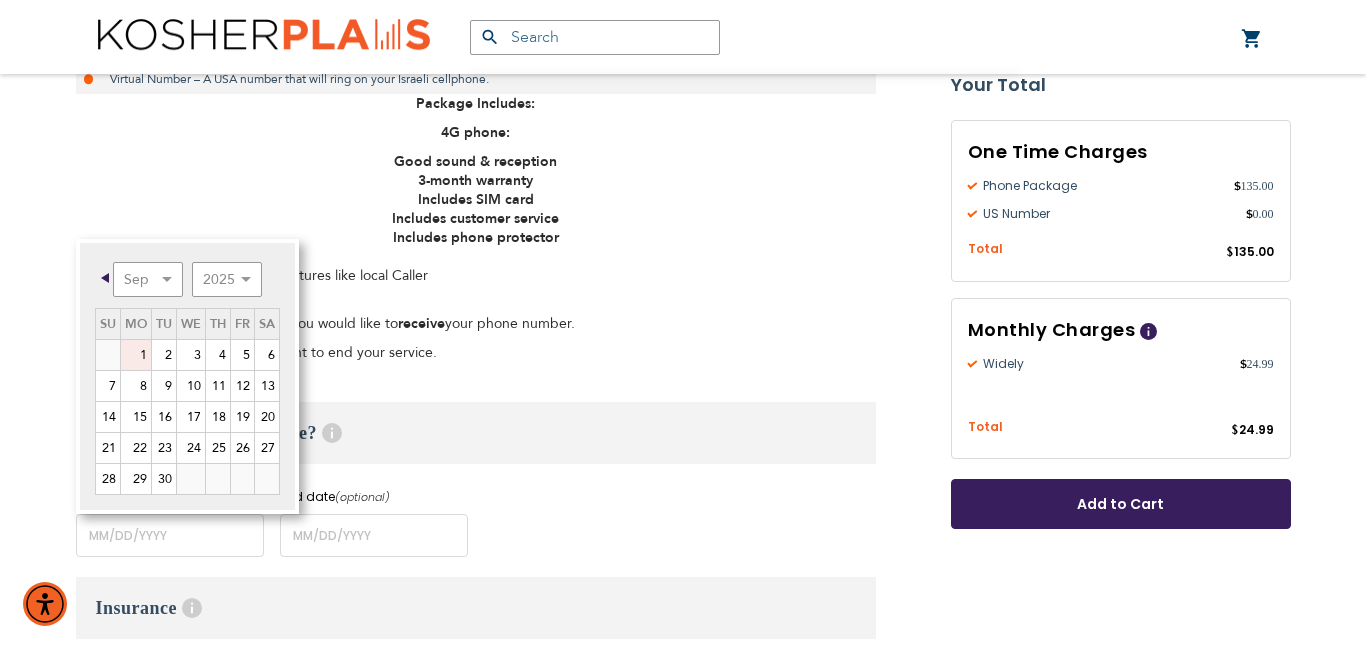 click on "1" at bounding box center (136, 355) 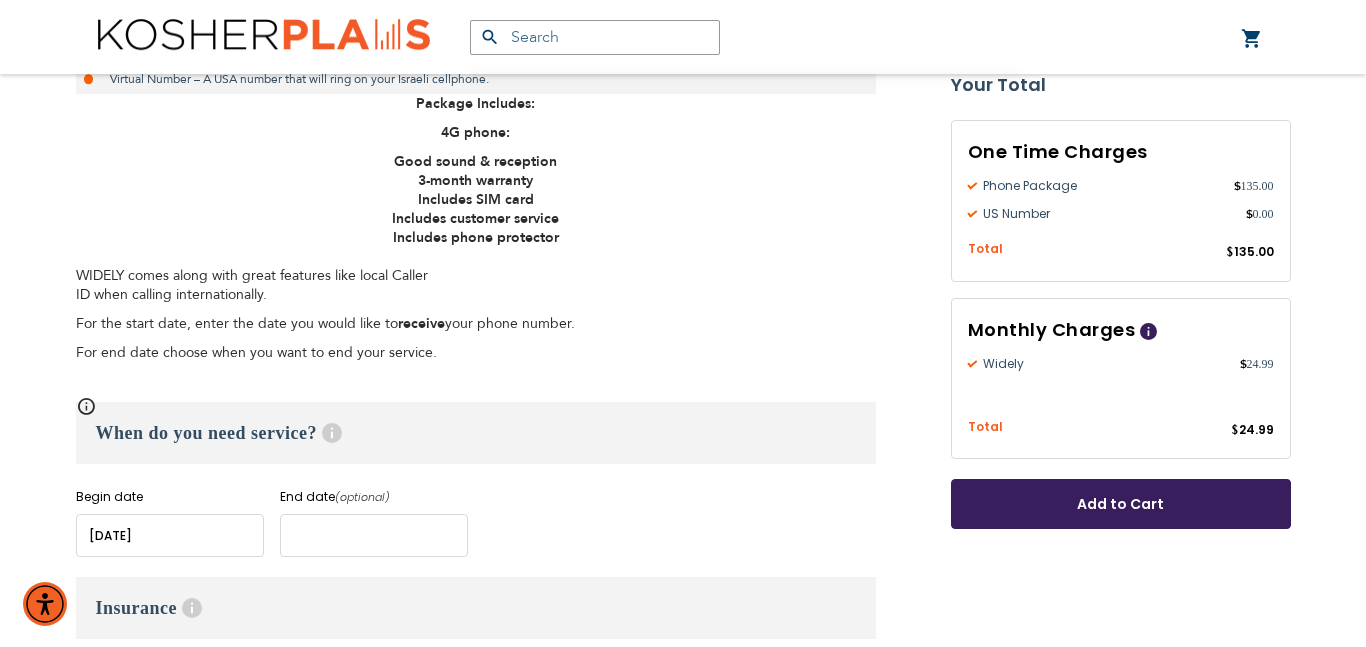 click at bounding box center (374, 535) 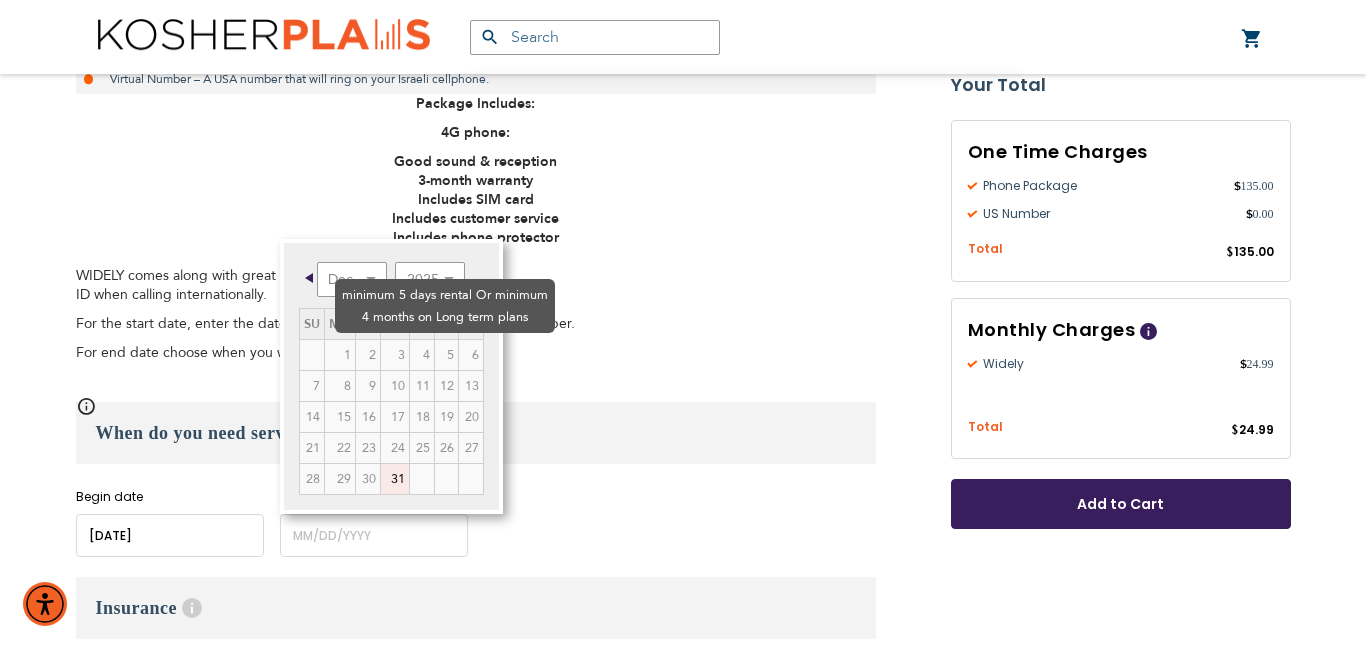 click on "3" at bounding box center (394, 355) 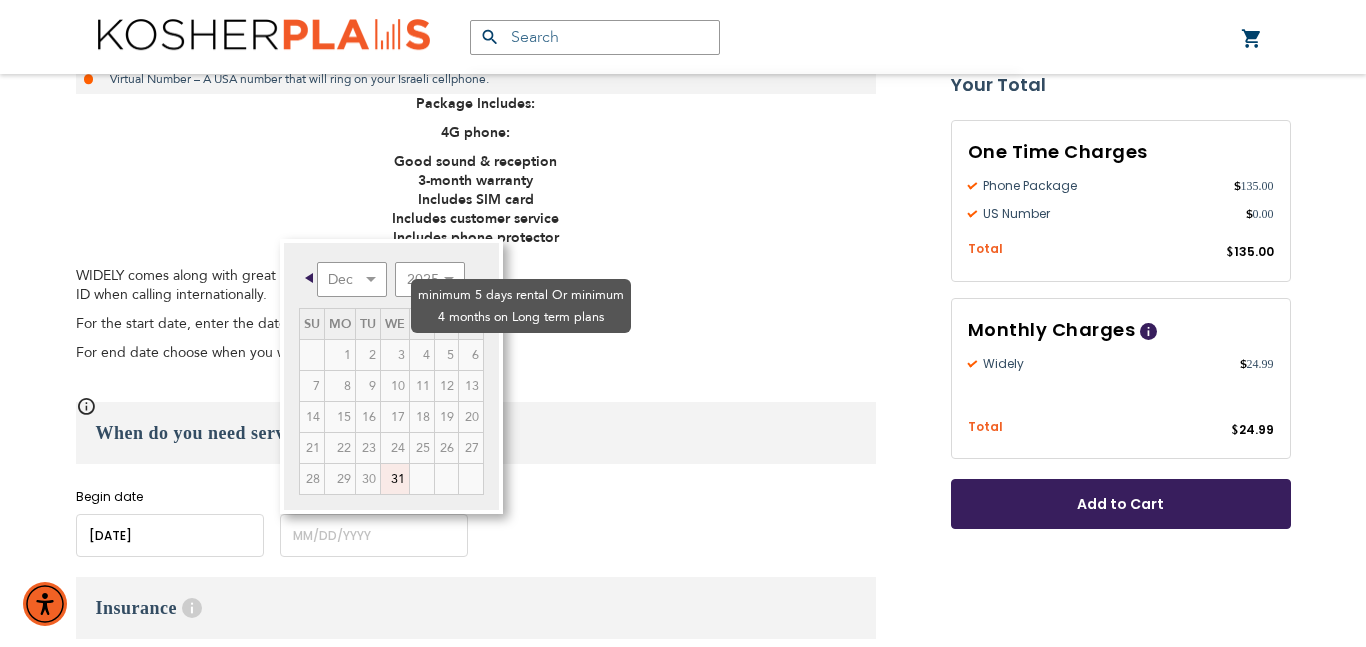 click on "6" at bounding box center (470, 355) 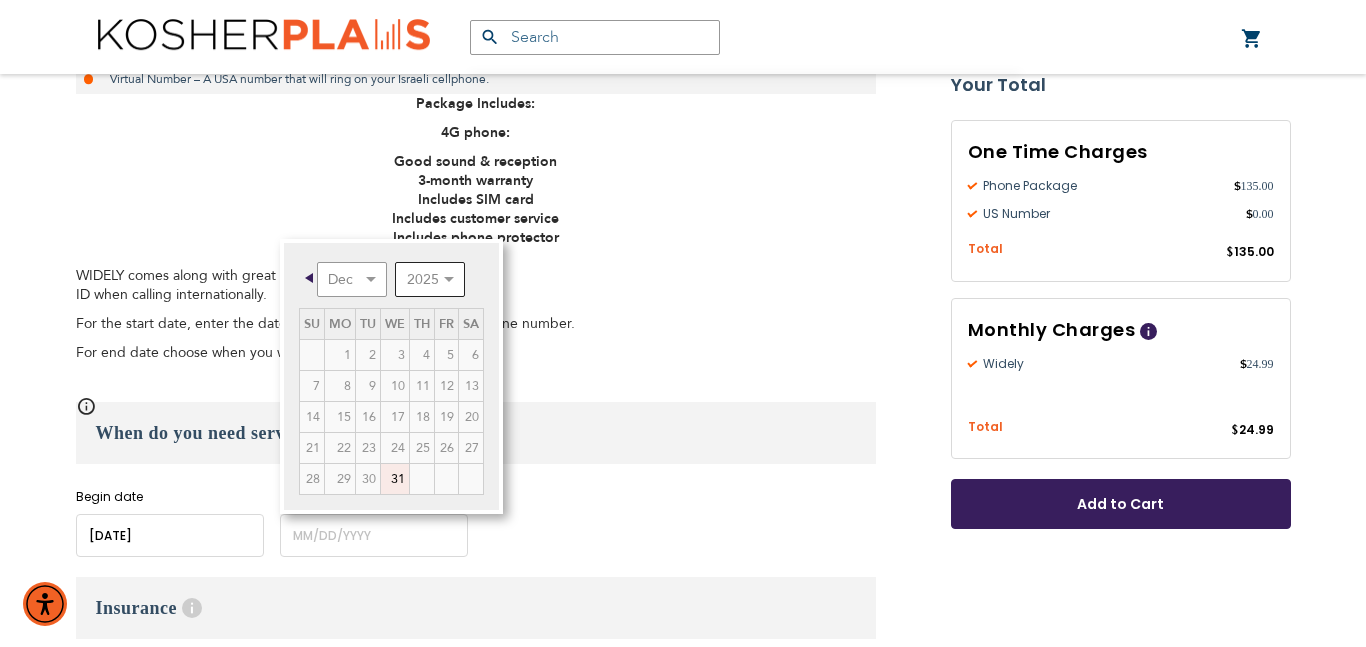 click on "2025 2026 2027 2028 2029 2030 2031 2032 2033 2034 2035" at bounding box center (430, 279) 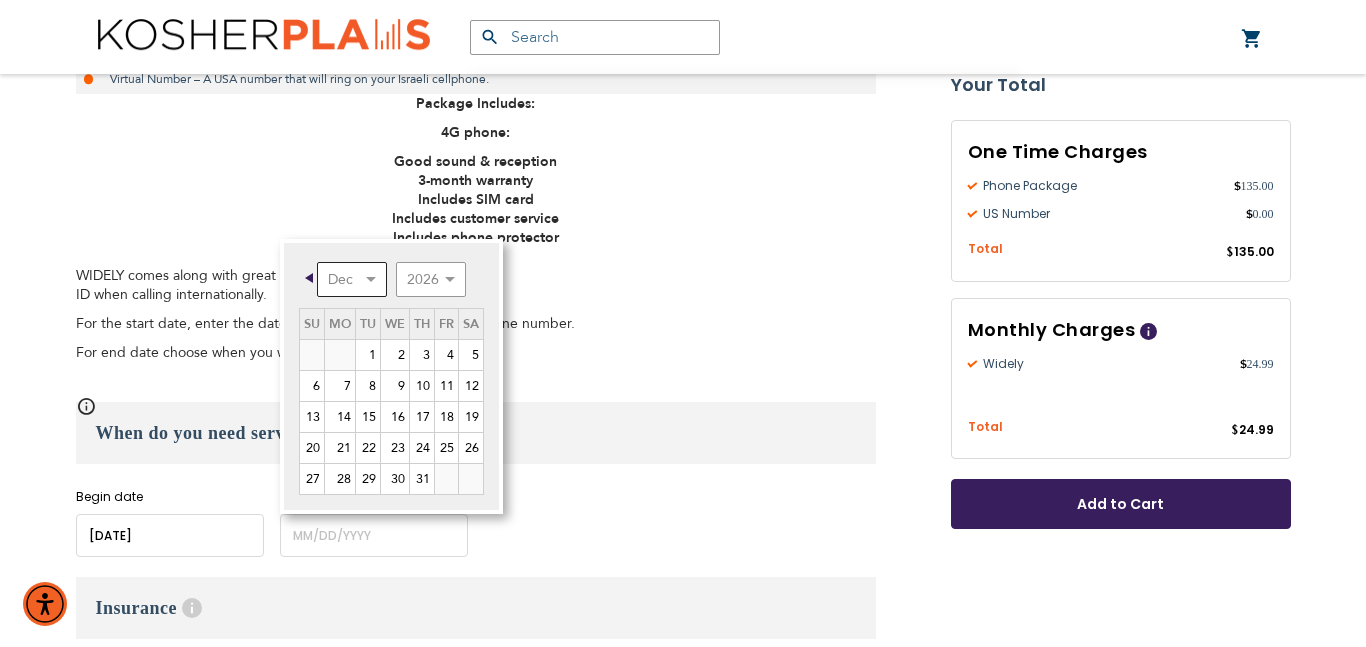 click on "Jan Feb Mar Apr May Jun [DATE] Aug Sep Oct Nov Dec" at bounding box center [352, 279] 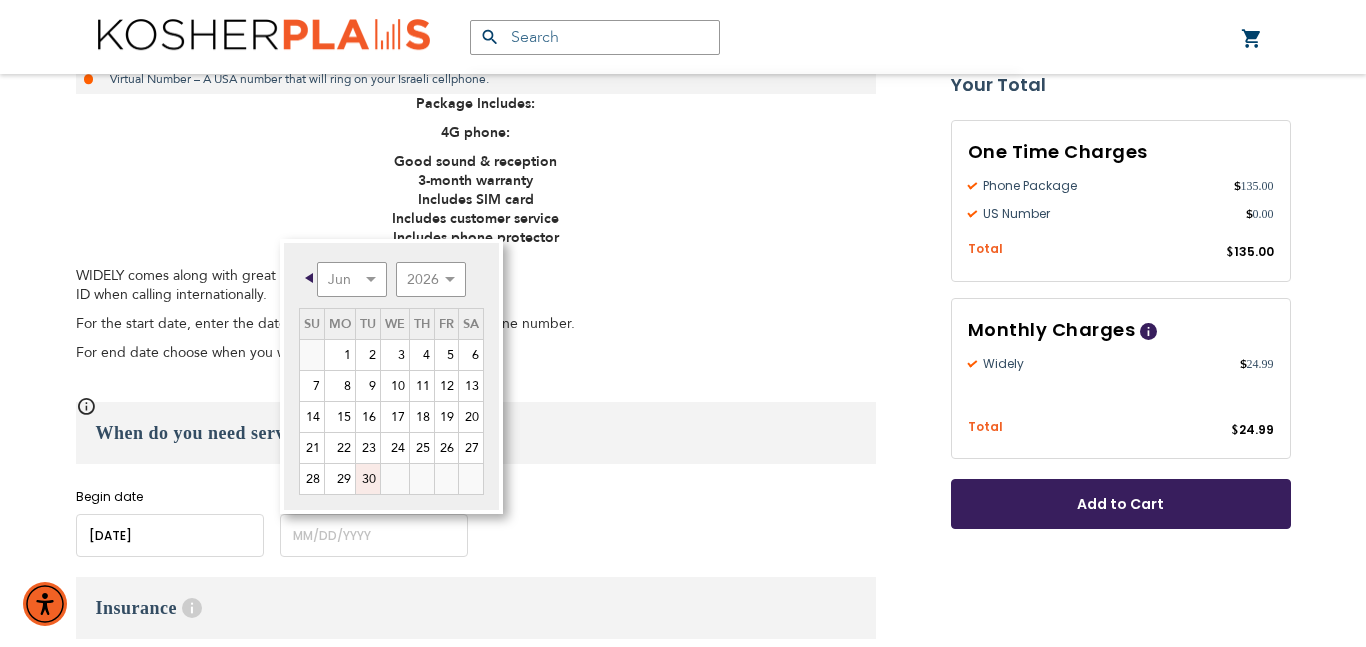 click on "30" at bounding box center (368, 479) 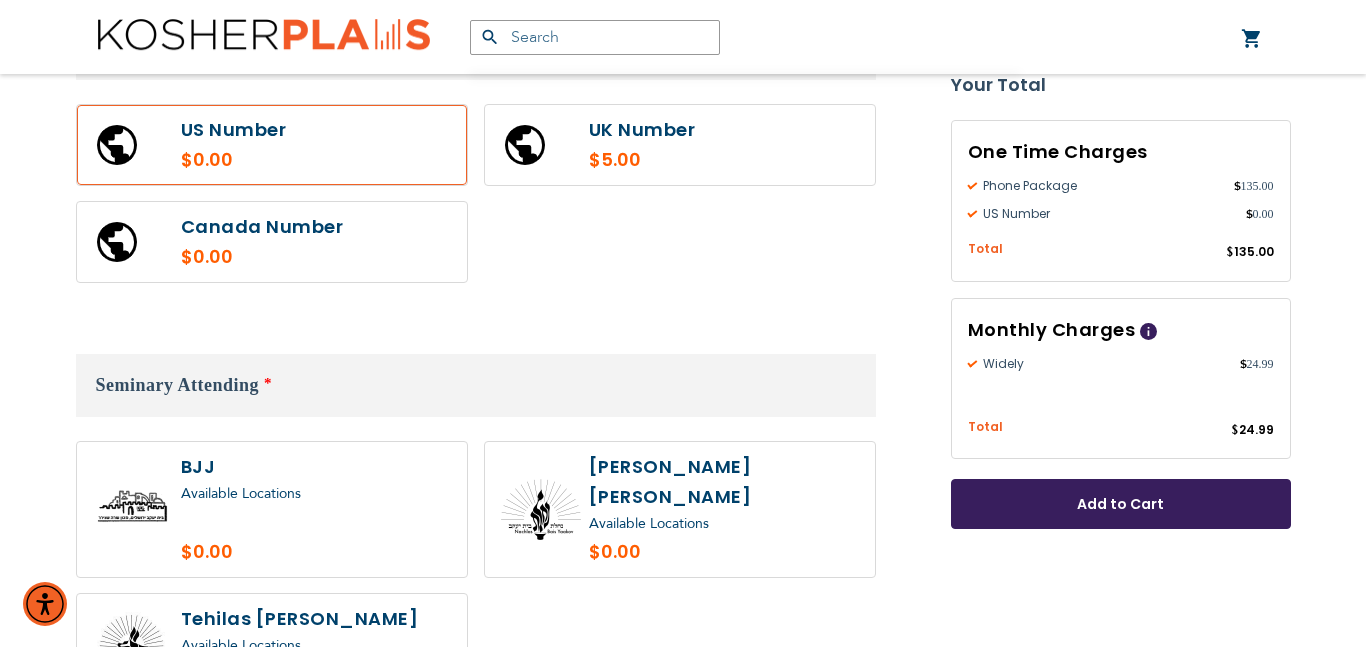 scroll, scrollTop: 1350, scrollLeft: 0, axis: vertical 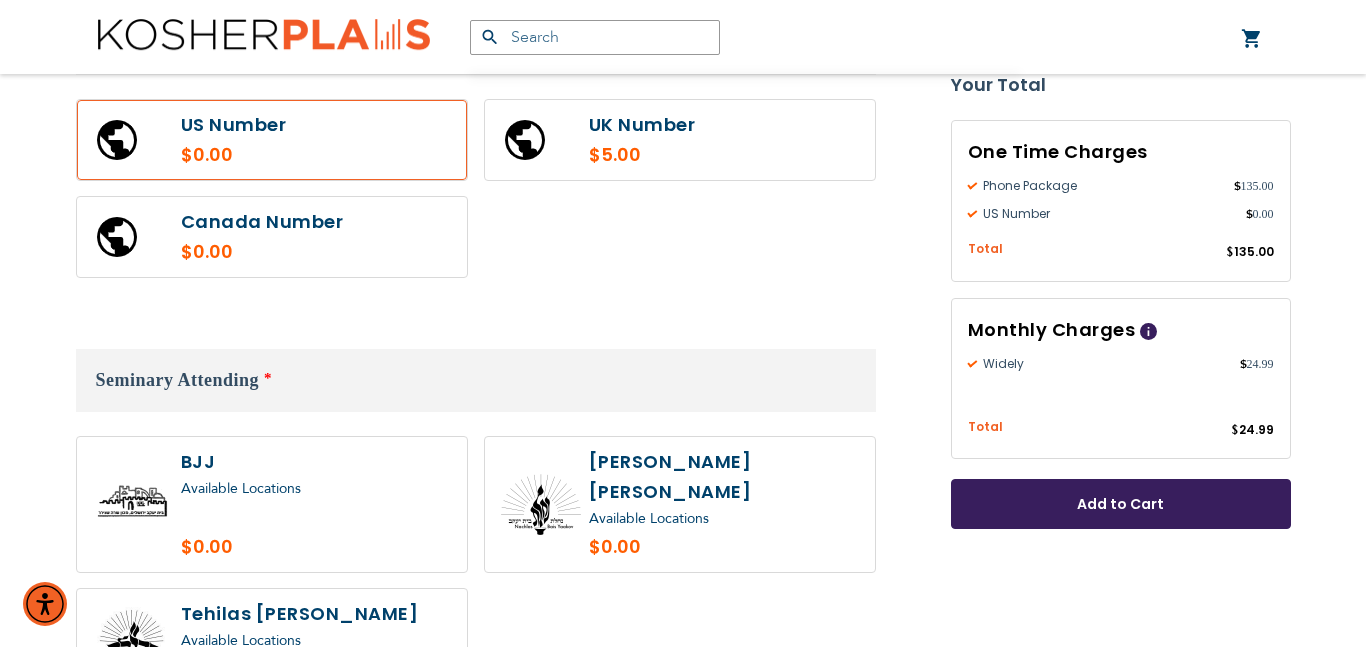 click at bounding box center [680, 504] 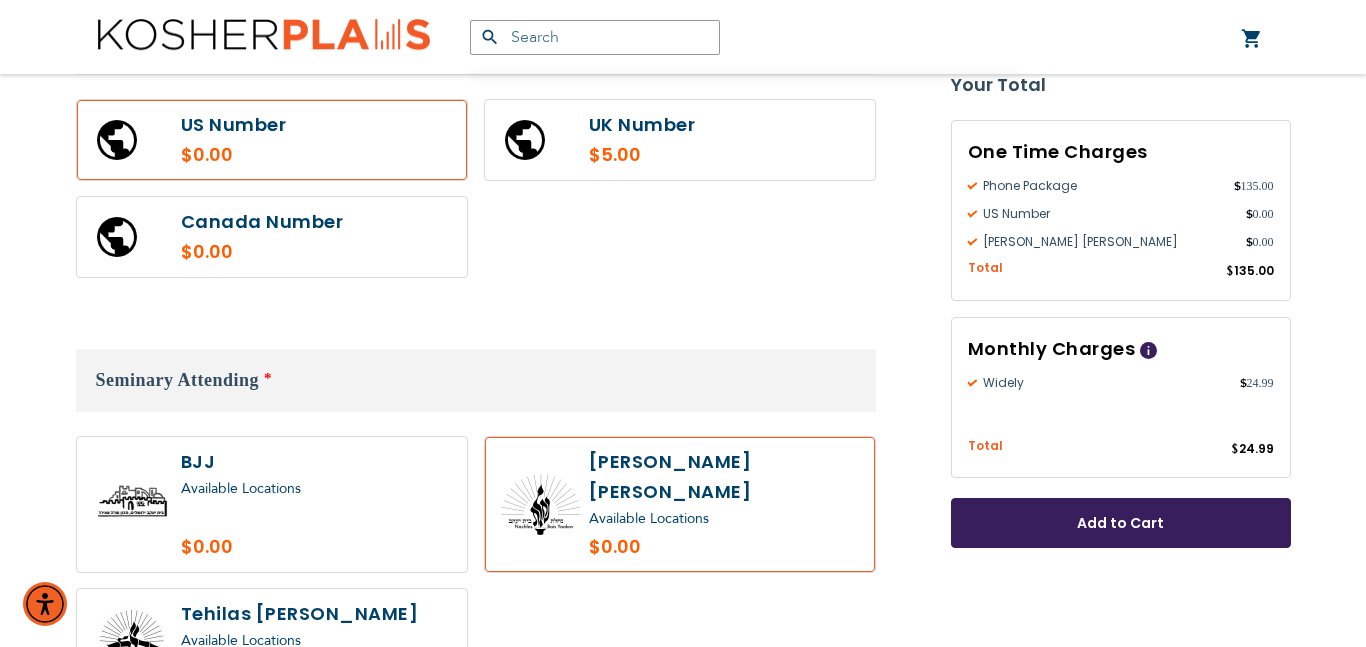 click on "Add to Cart" at bounding box center [1121, 523] 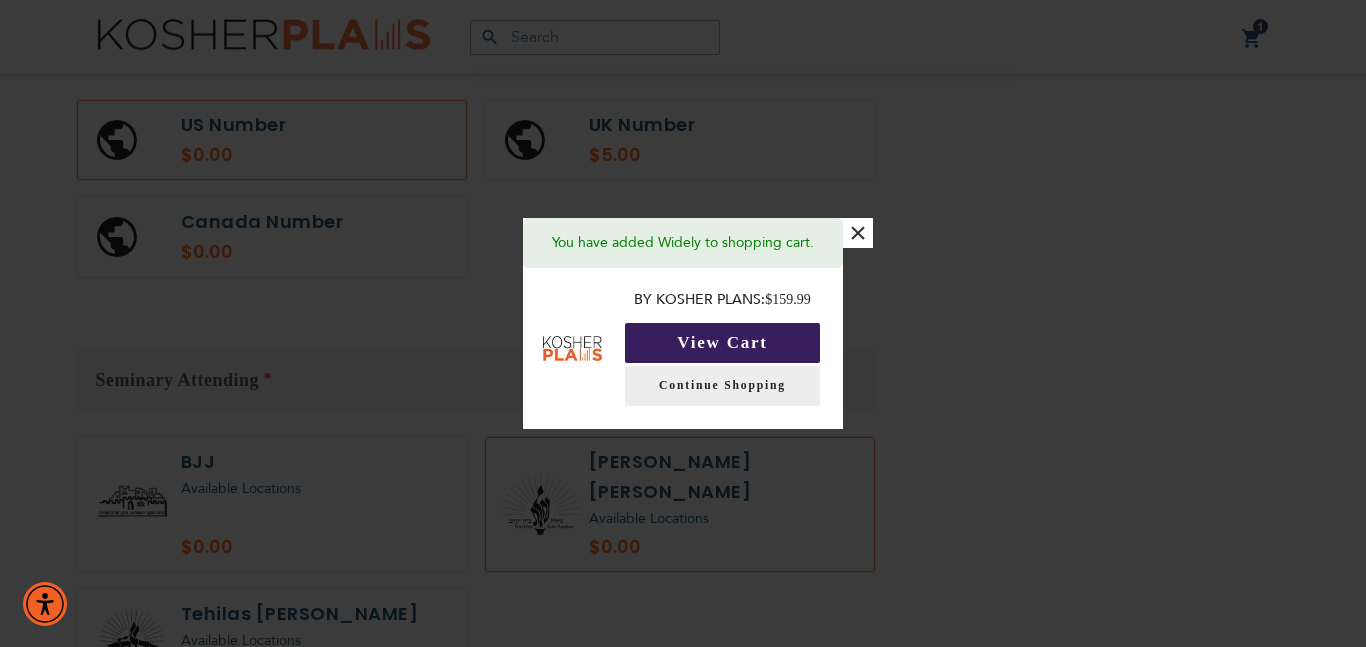 click on "View Cart" at bounding box center (722, 343) 